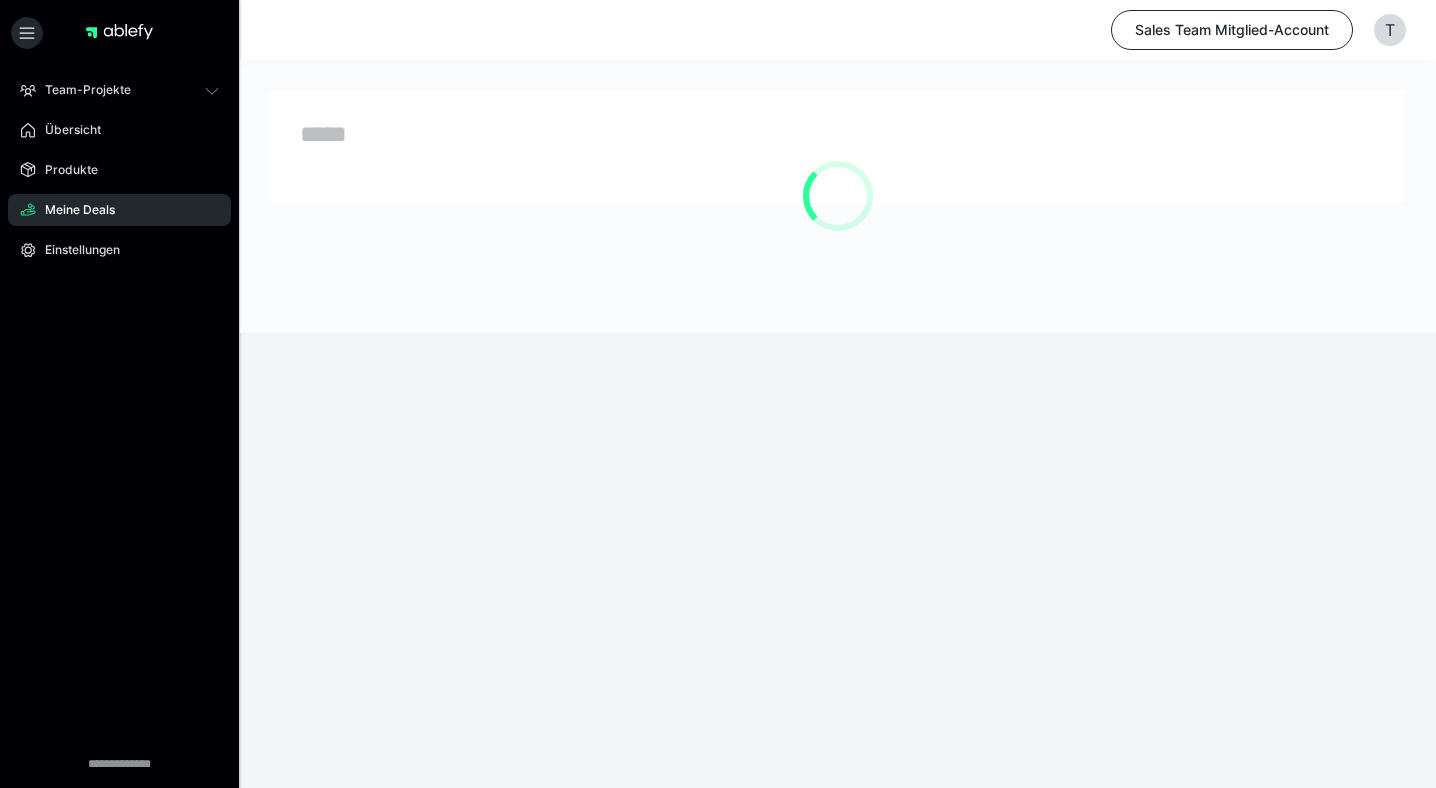 scroll, scrollTop: 0, scrollLeft: 0, axis: both 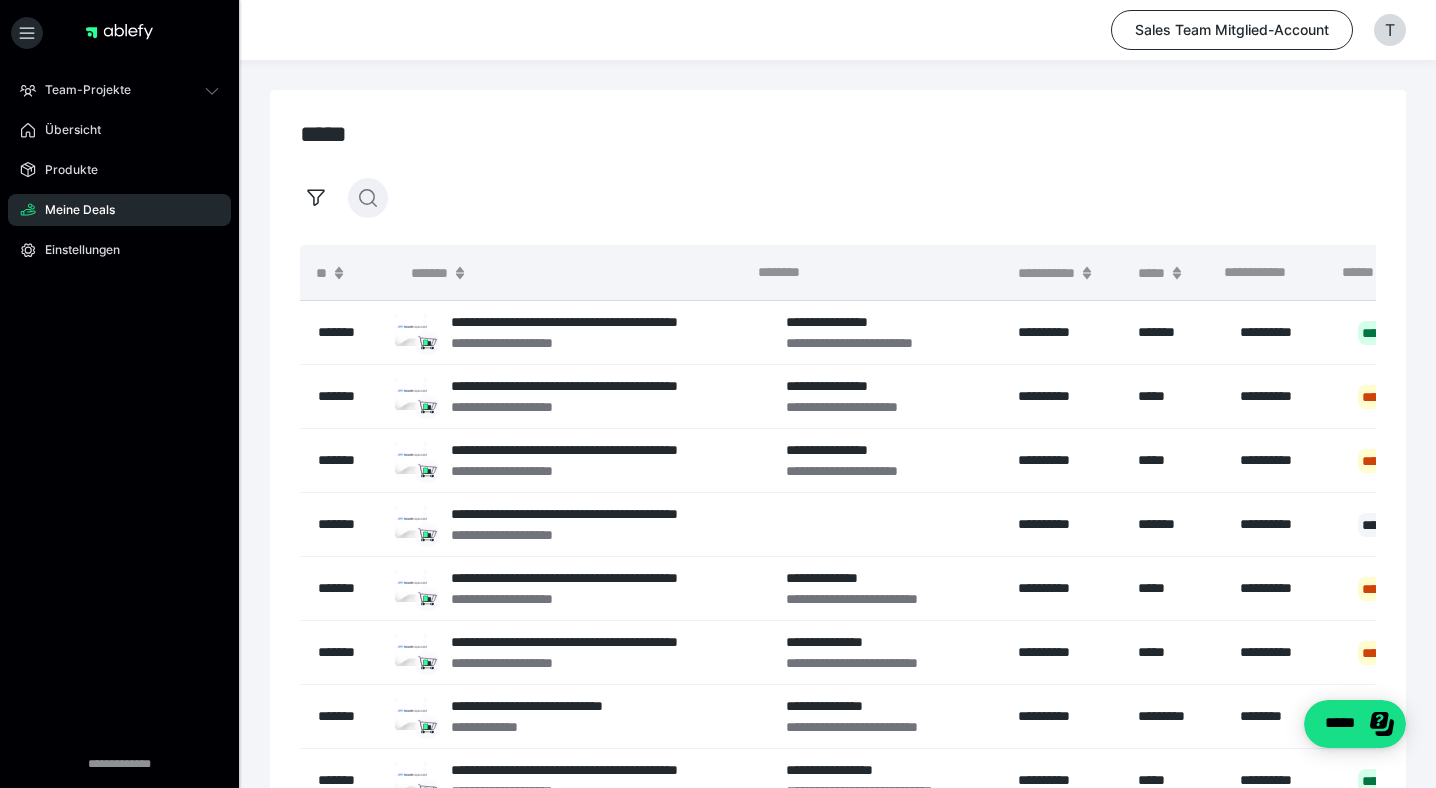 click 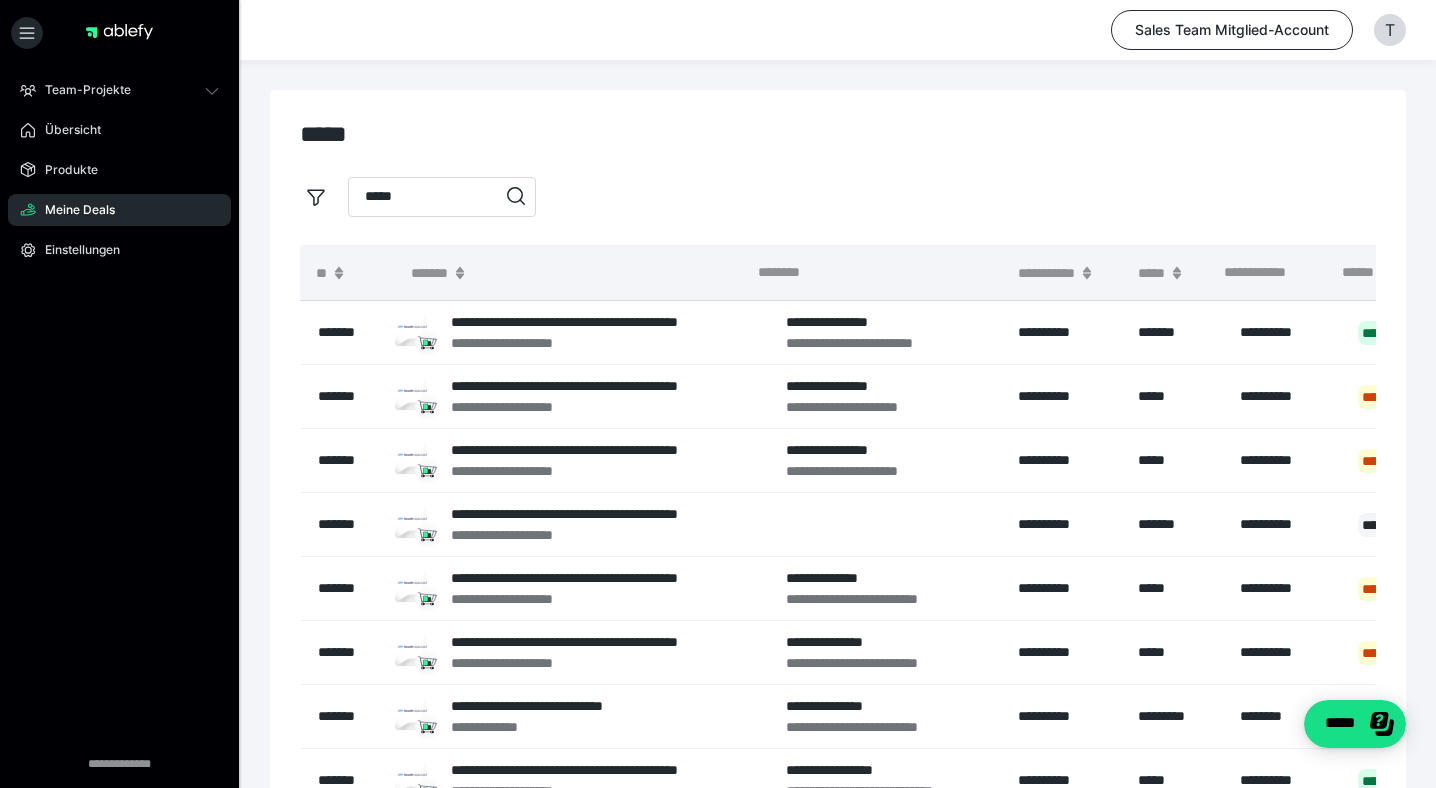 type on "[FIRST]" 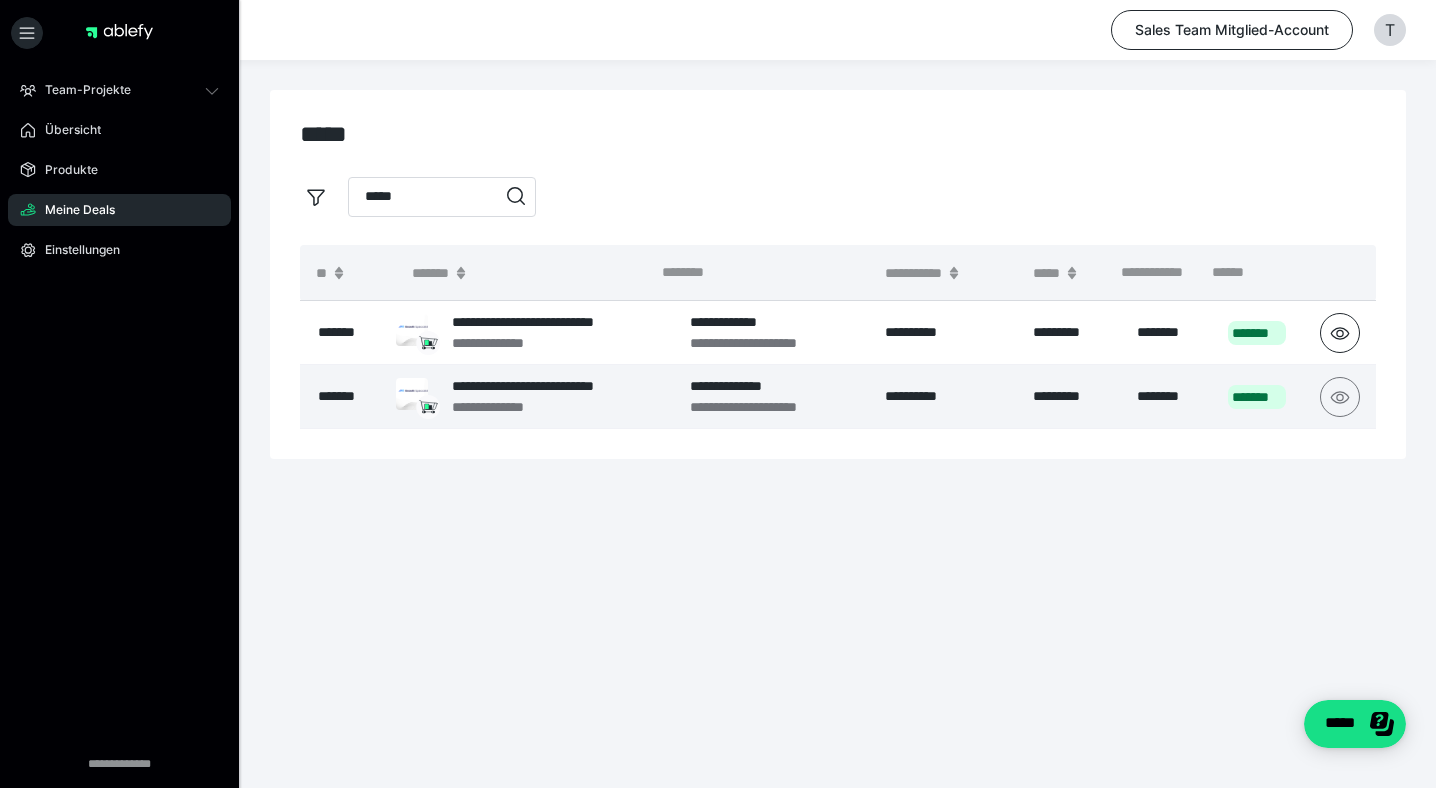 click 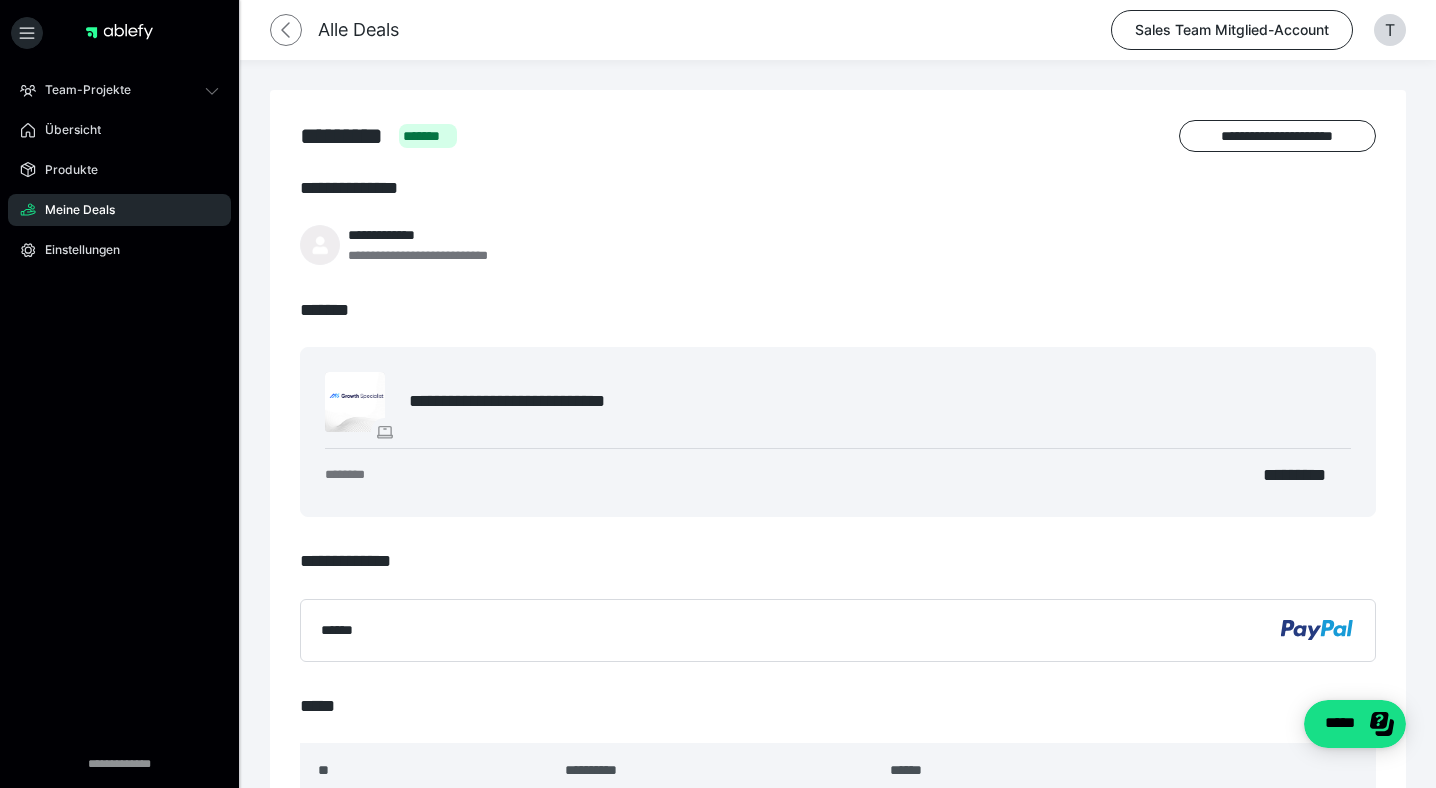click at bounding box center (286, 30) 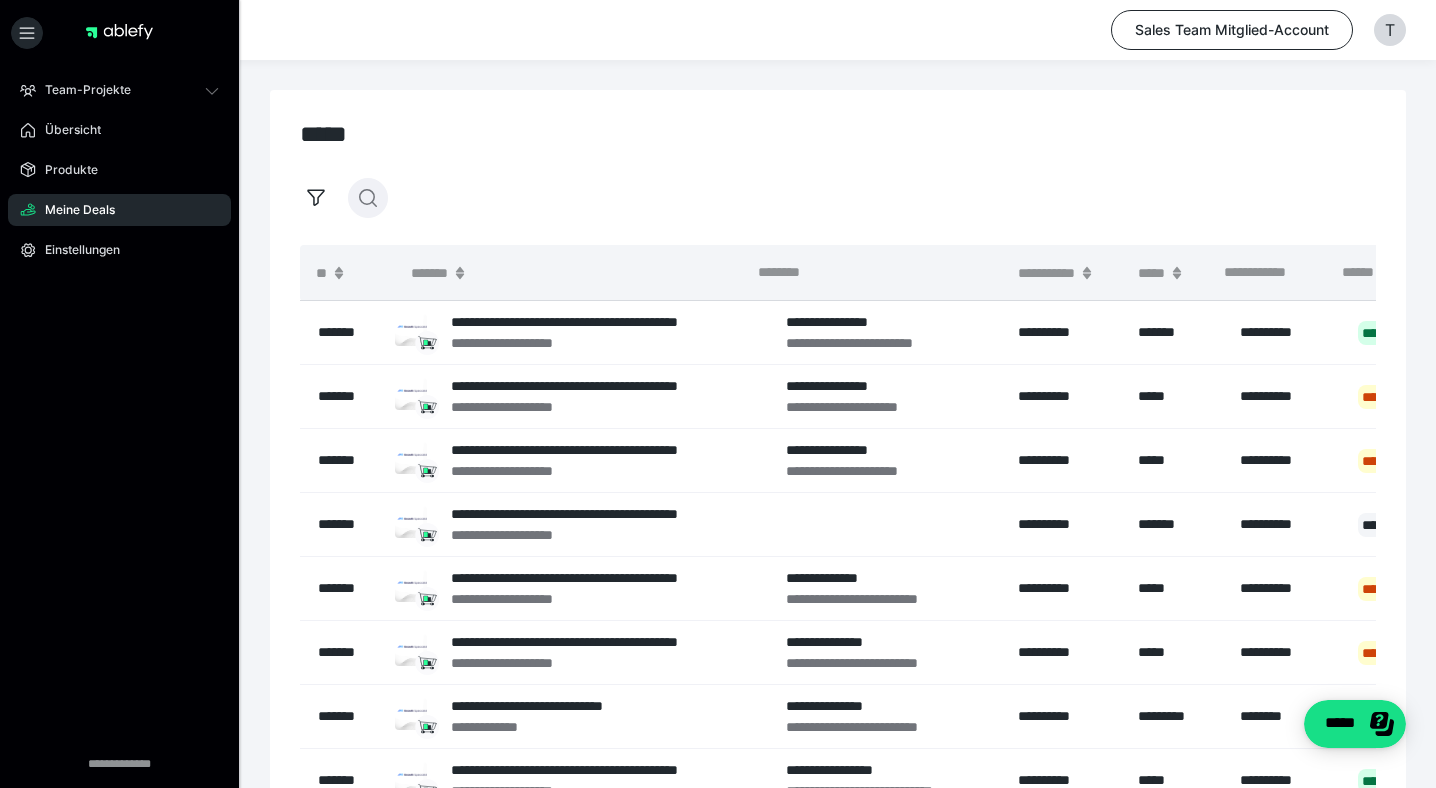 click 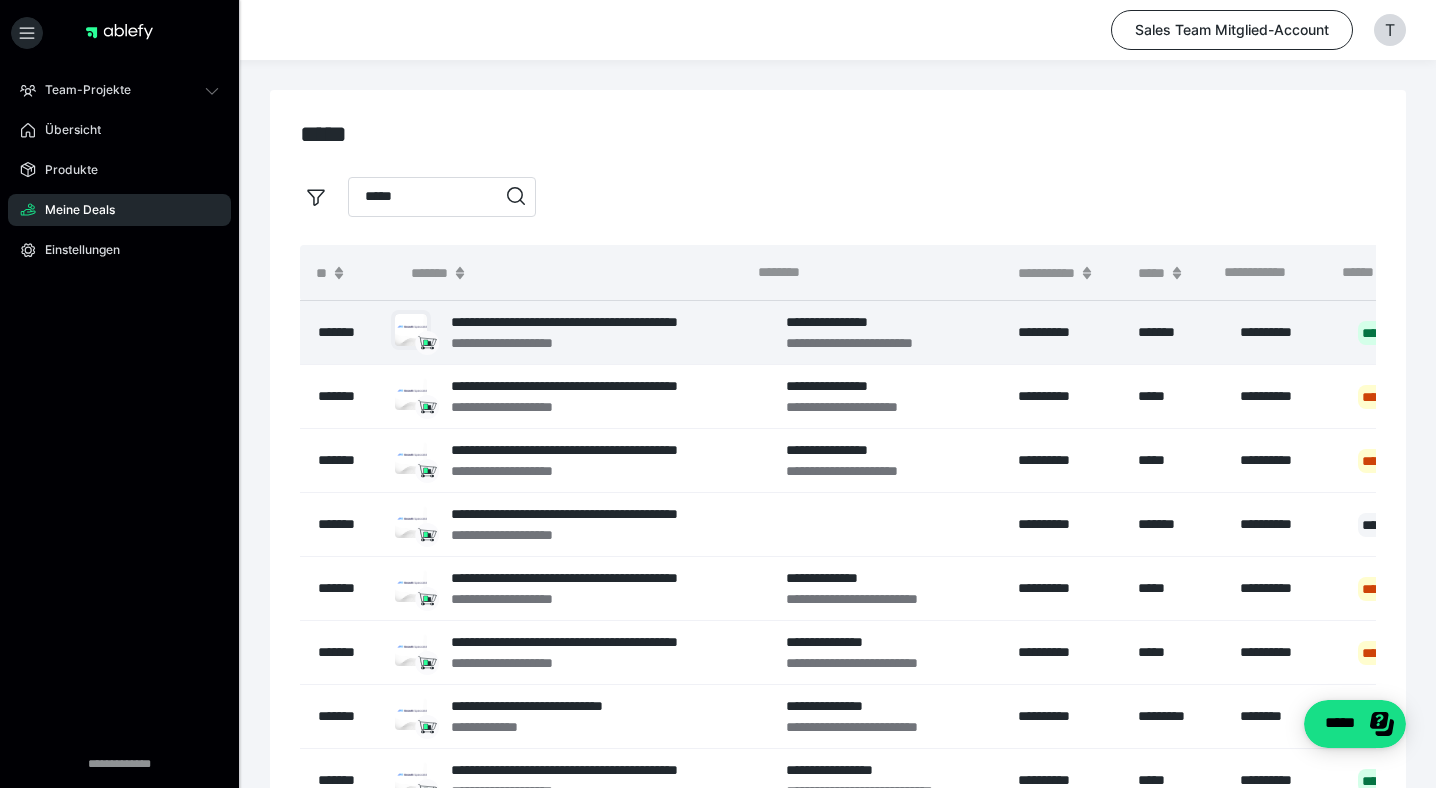 type on "[FIRST]" 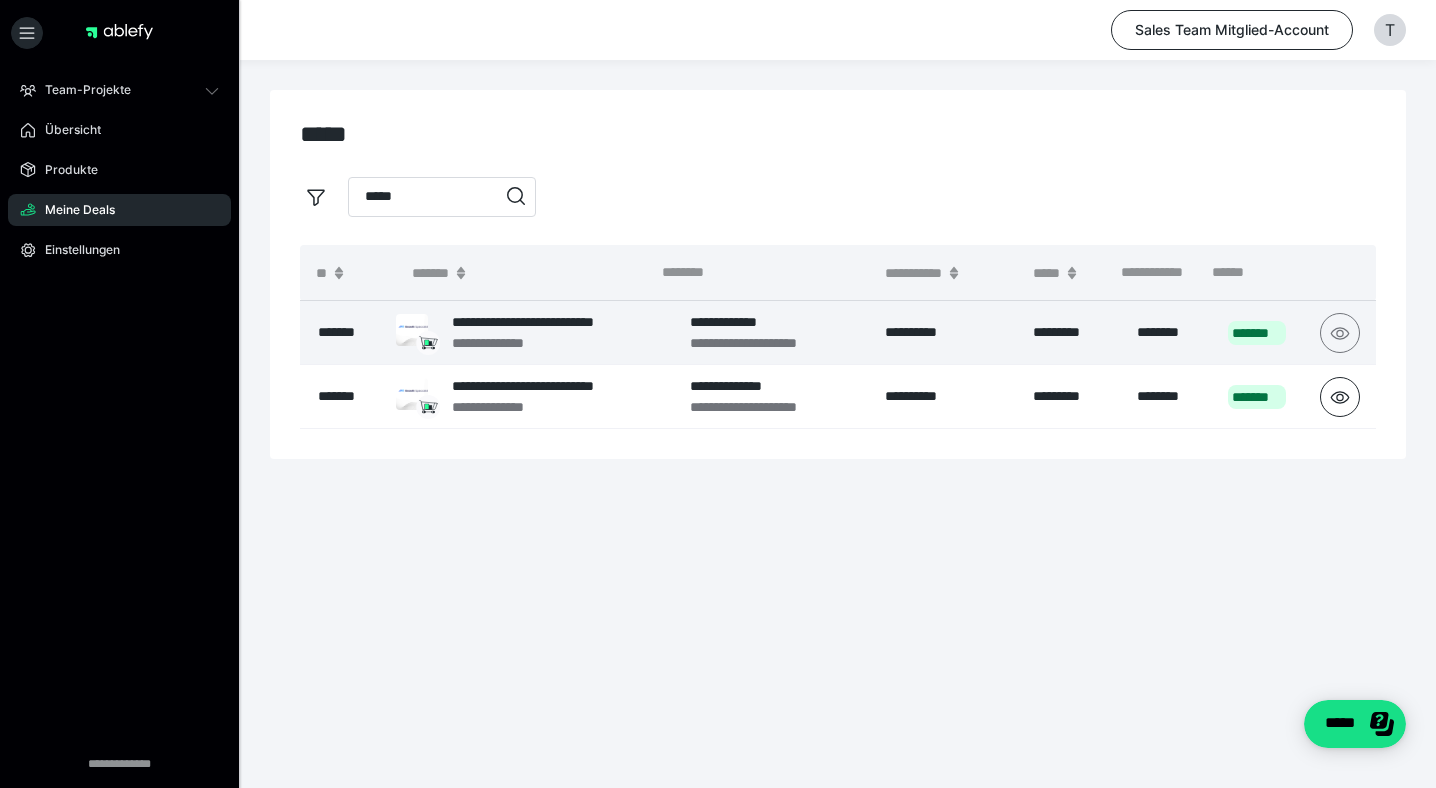 click at bounding box center (1340, 333) 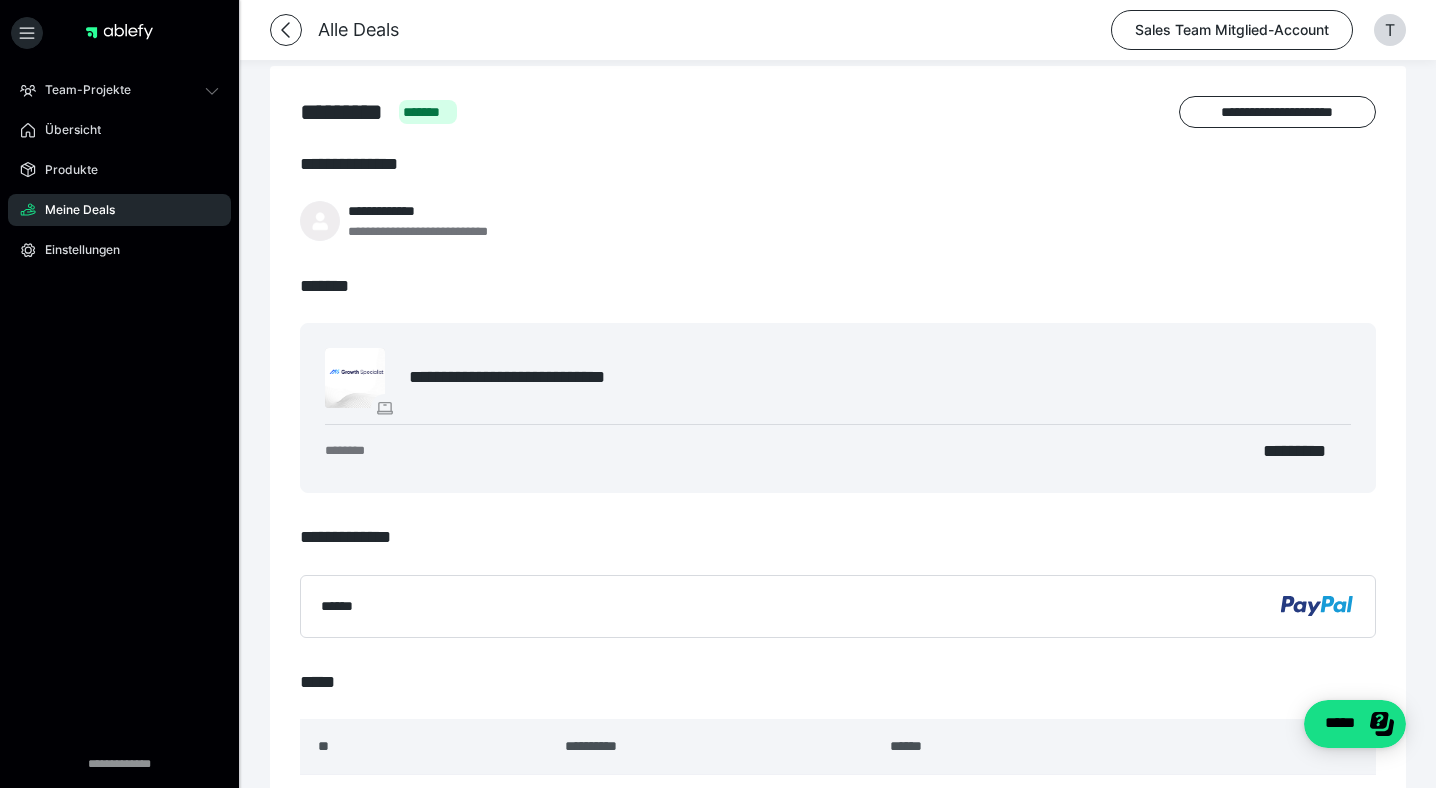 scroll, scrollTop: 31, scrollLeft: 0, axis: vertical 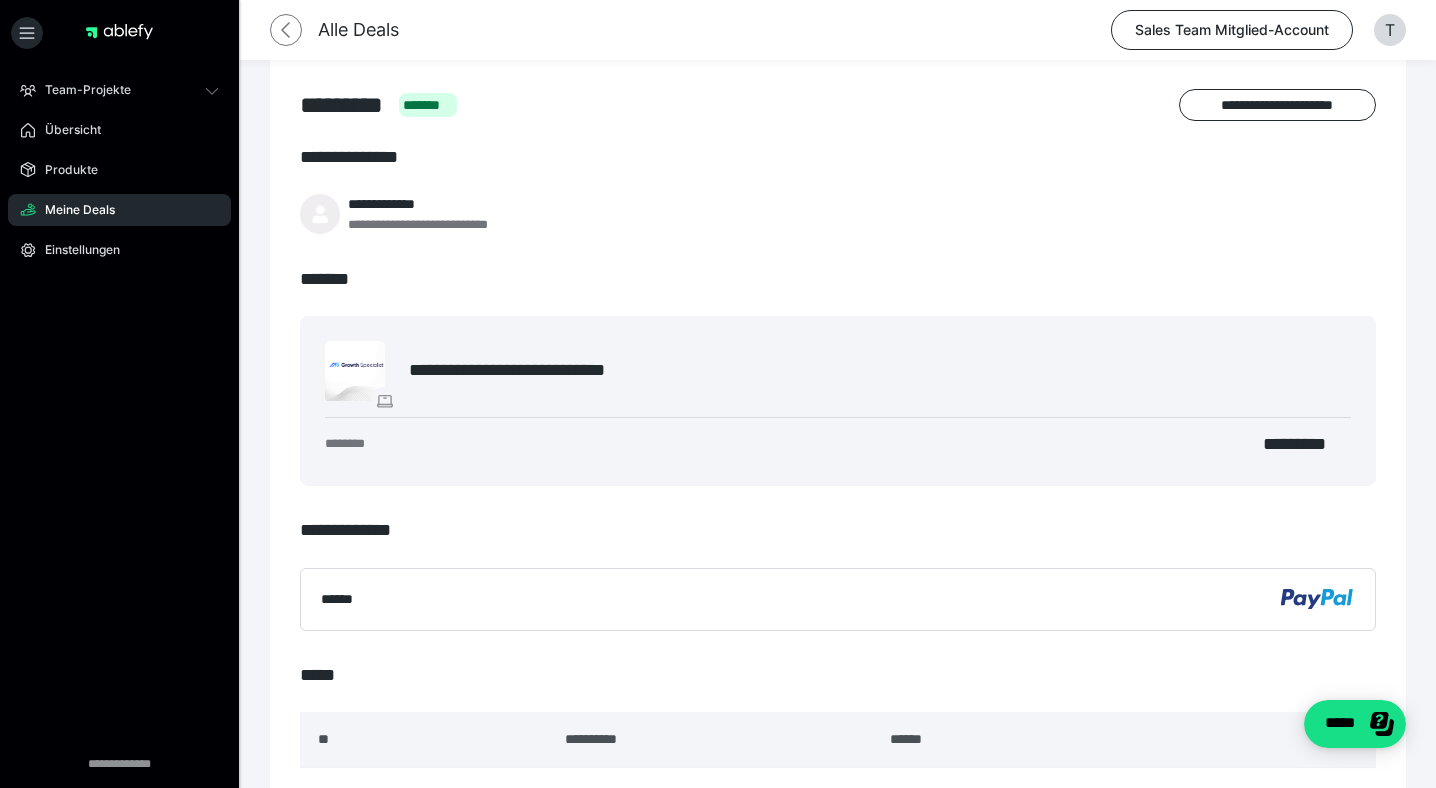 click 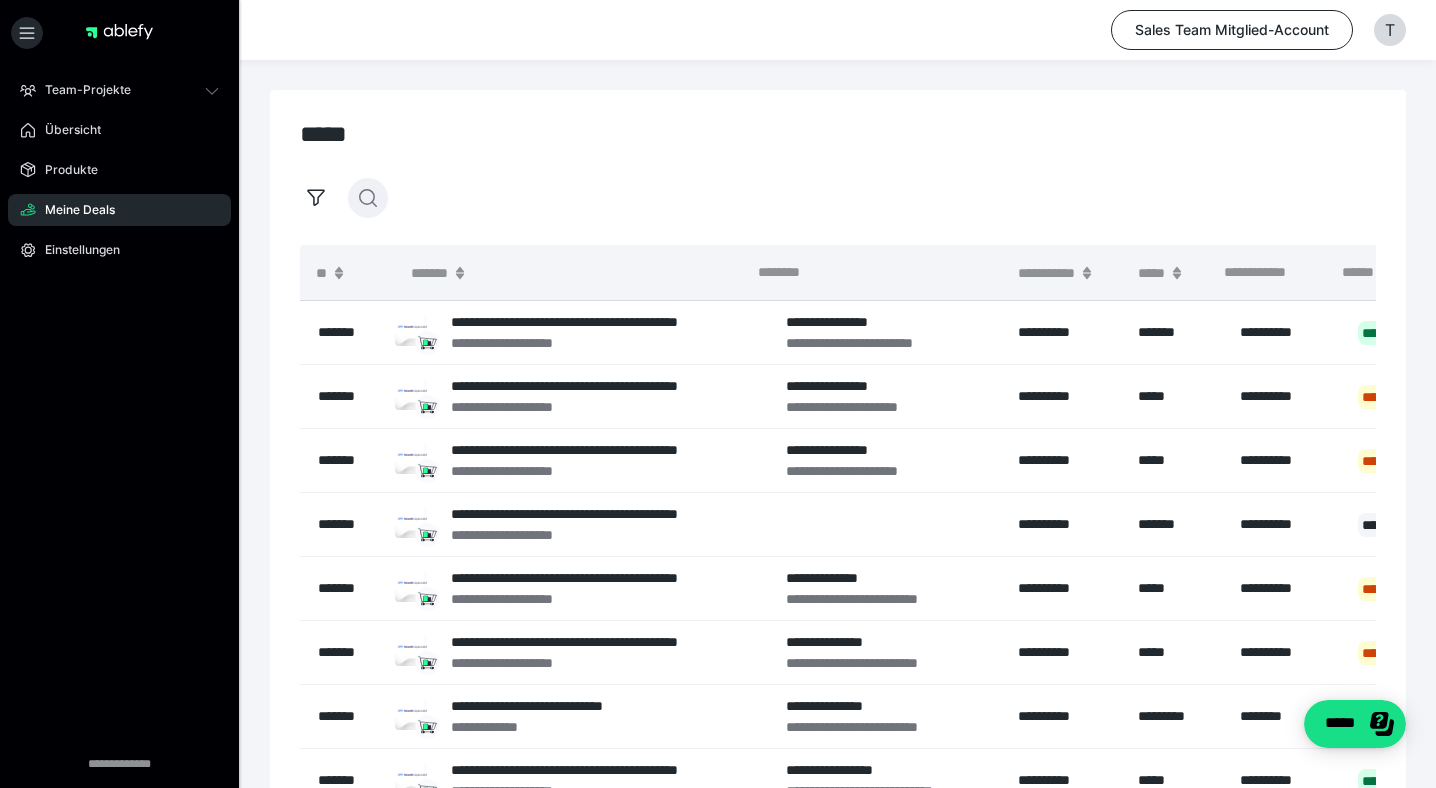 click 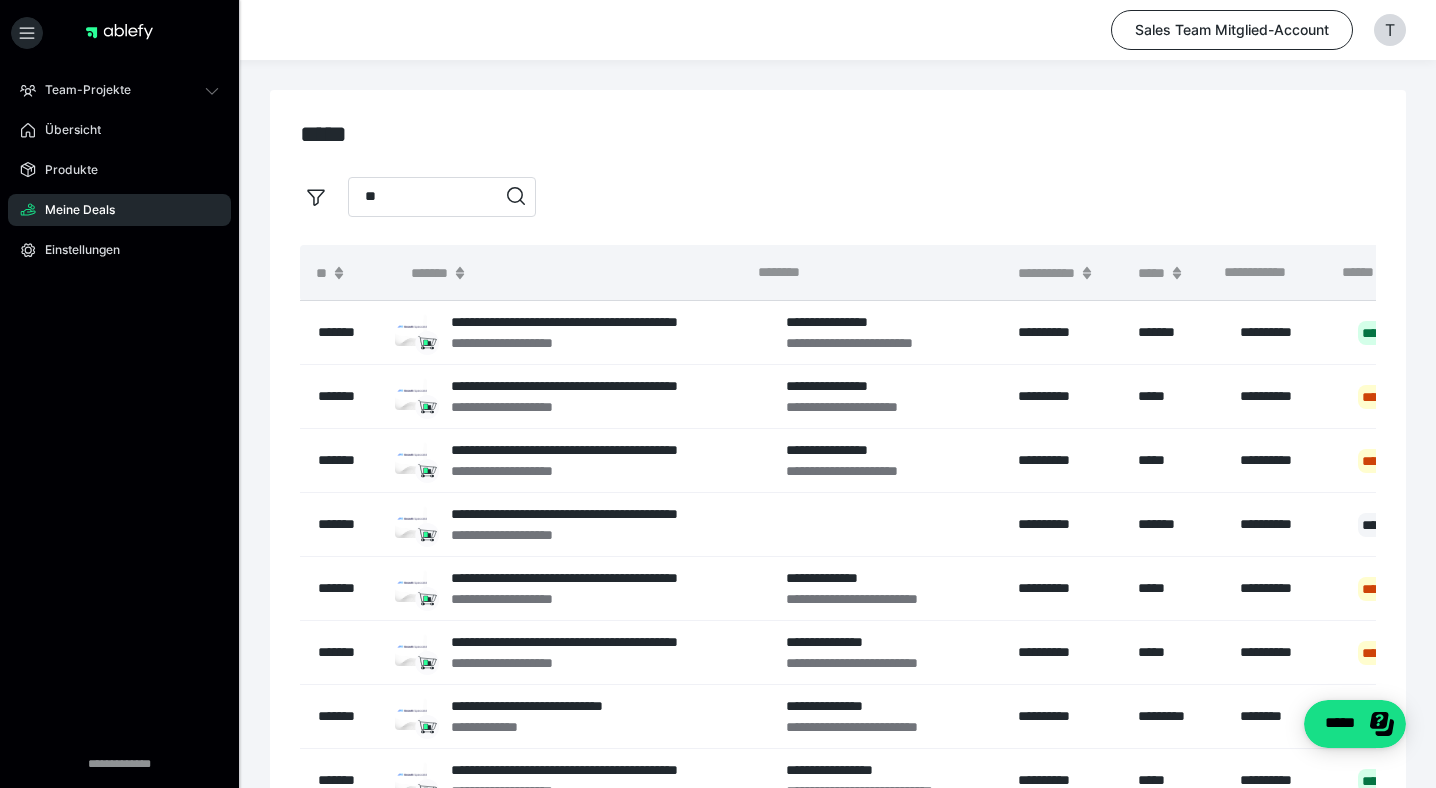 type on "*" 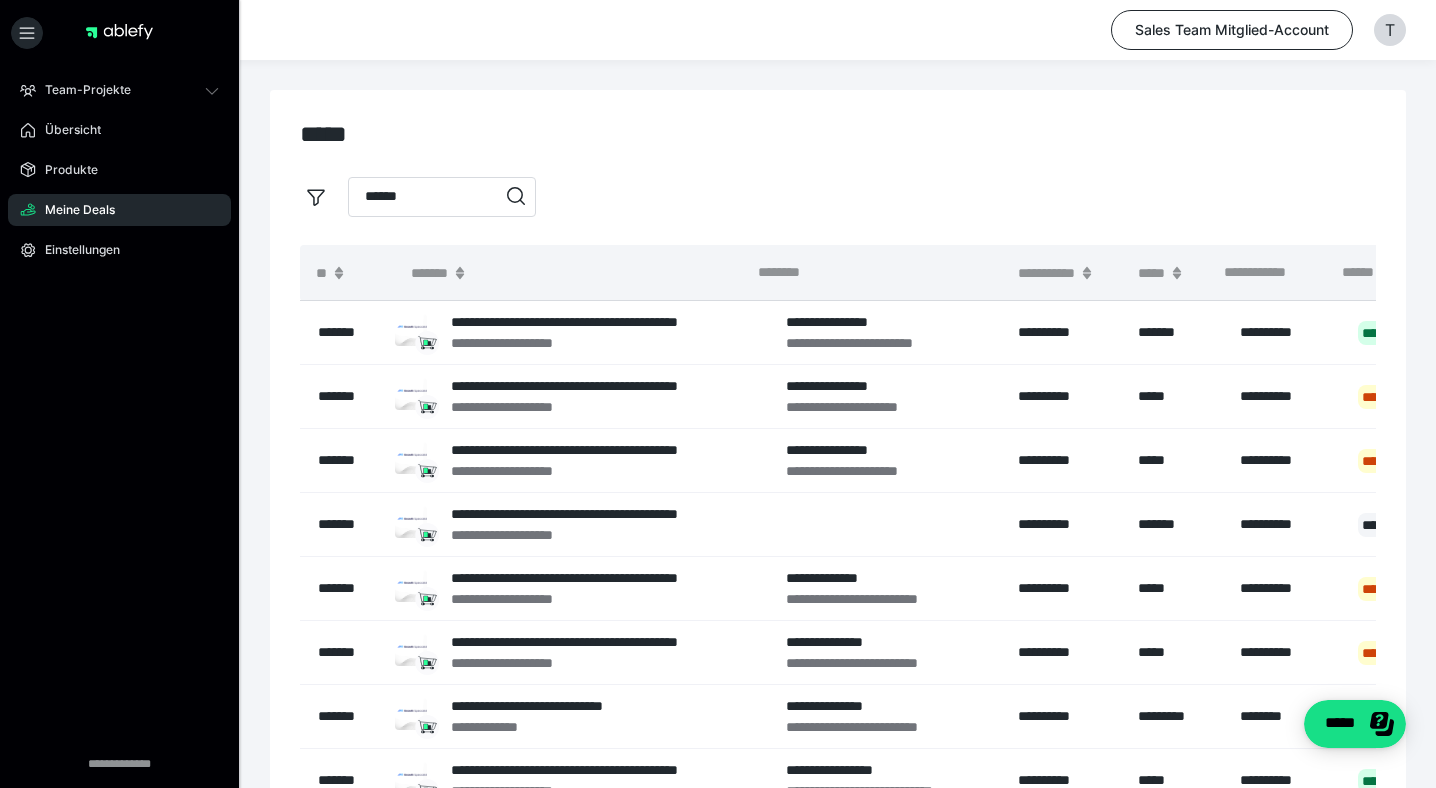type on "******" 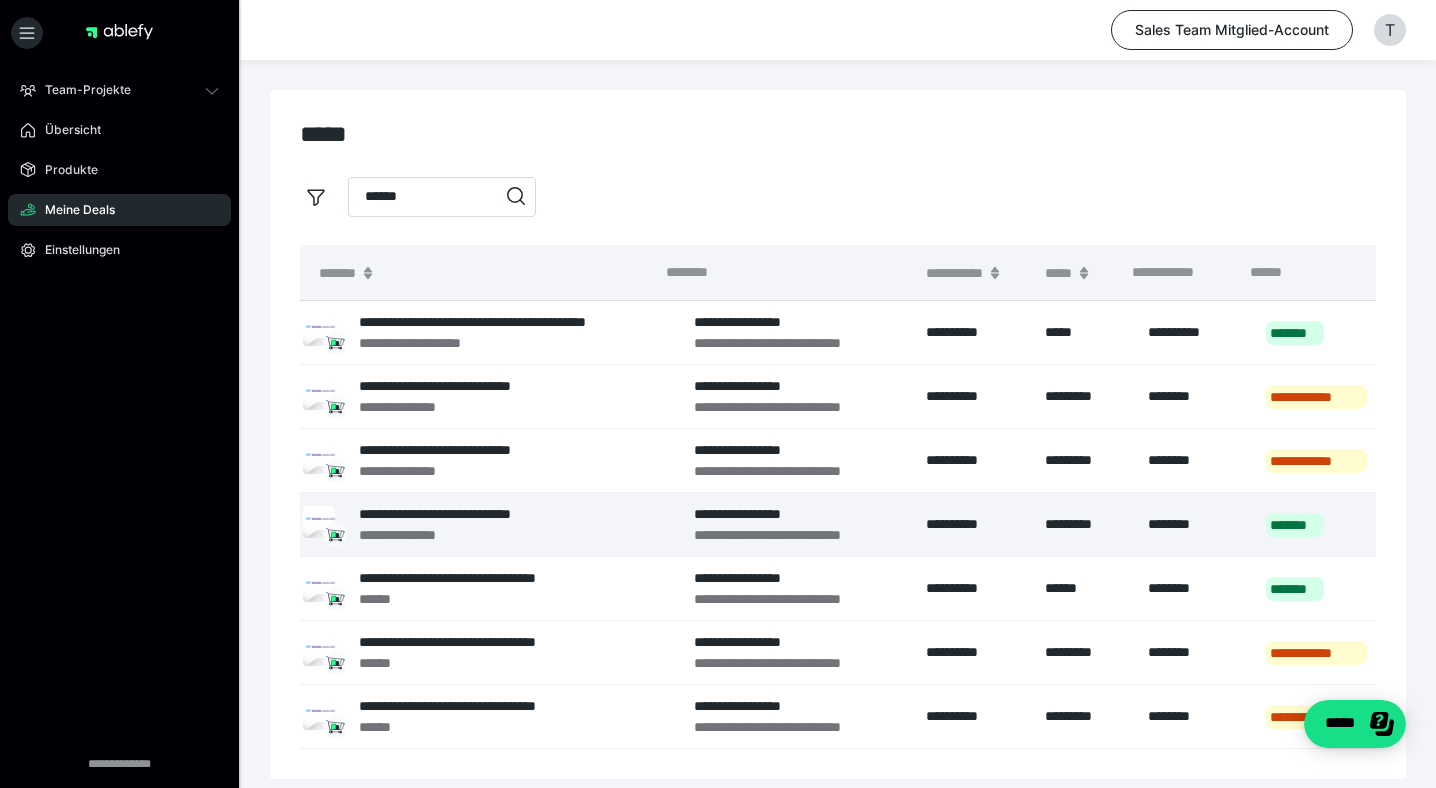 scroll, scrollTop: 0, scrollLeft: 171, axis: horizontal 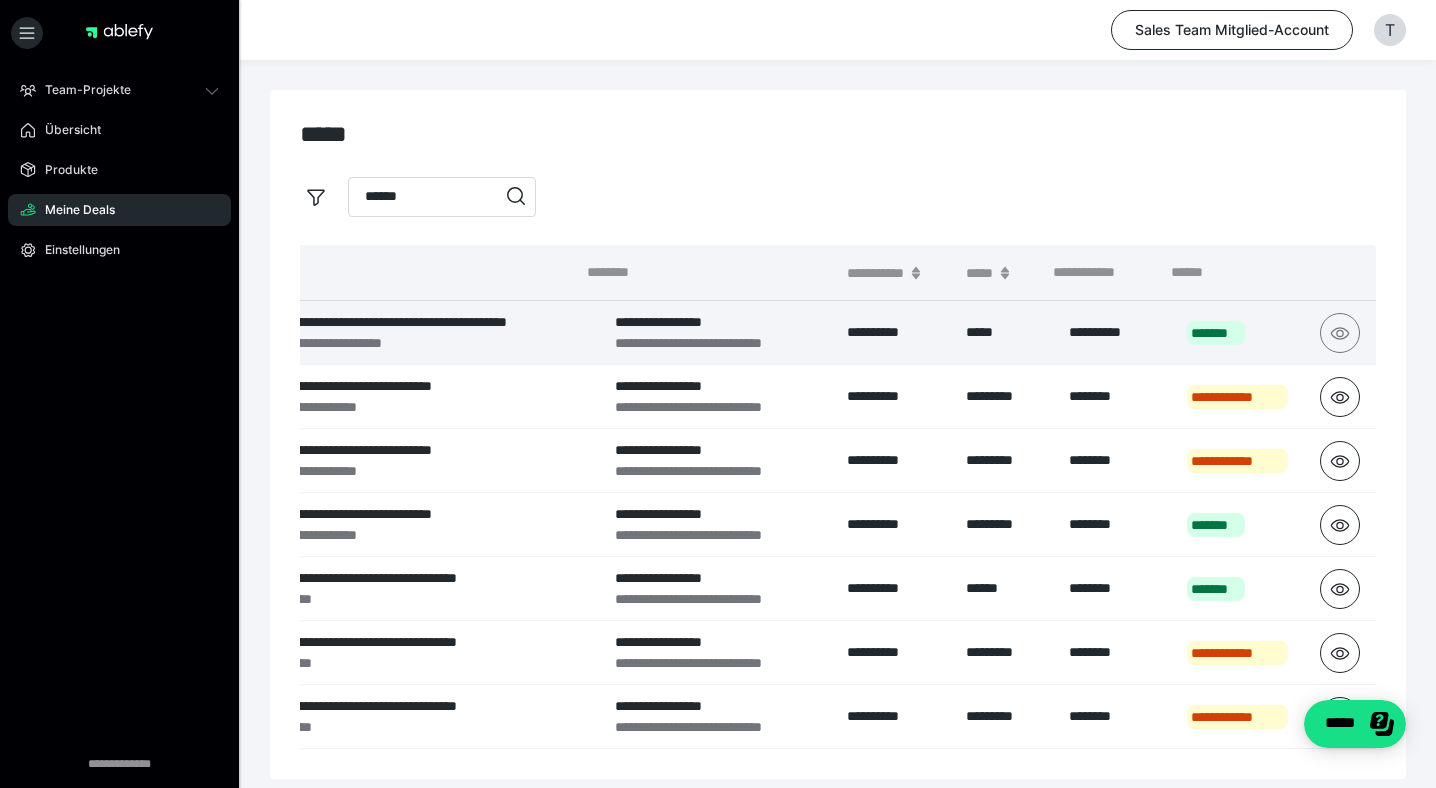 click 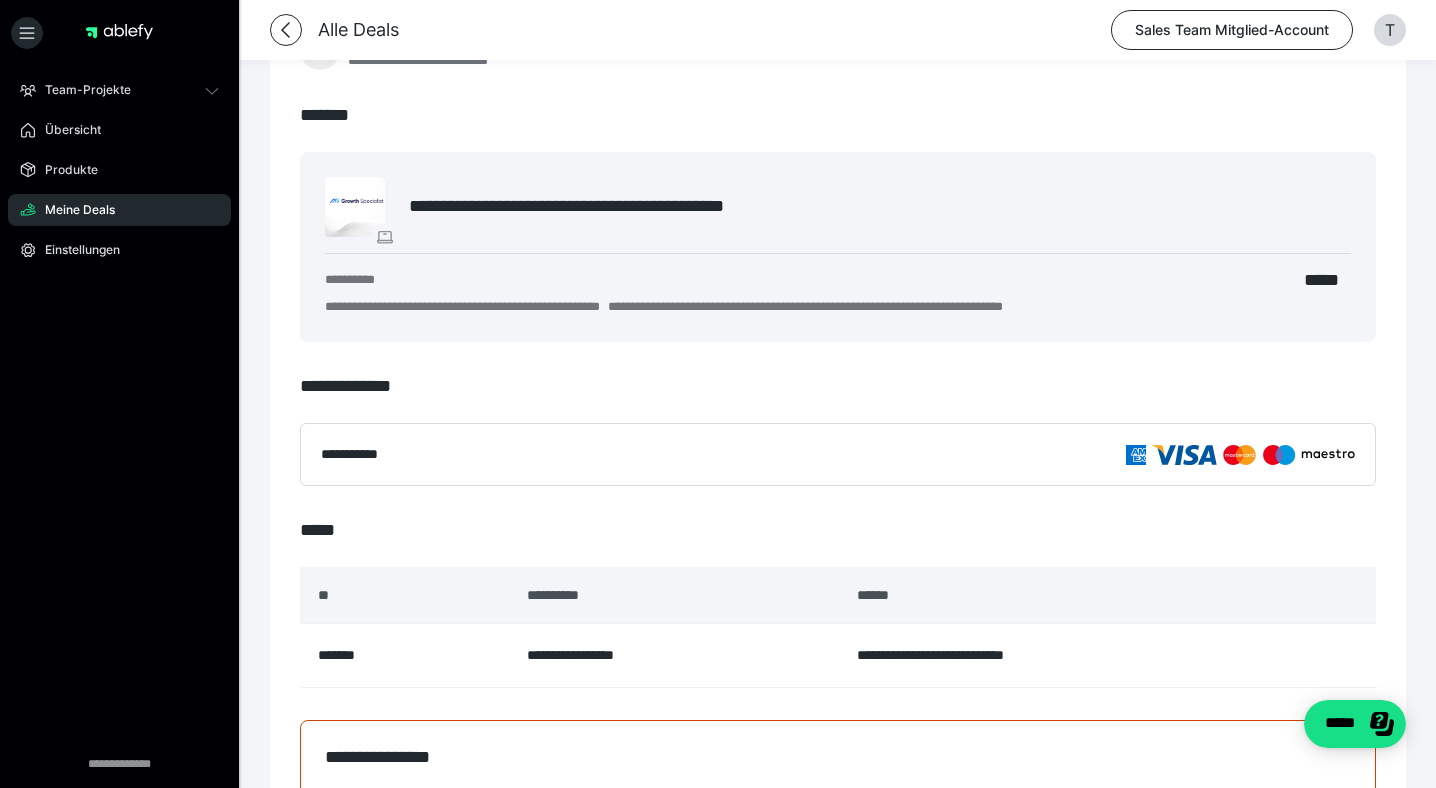 scroll, scrollTop: 0, scrollLeft: 0, axis: both 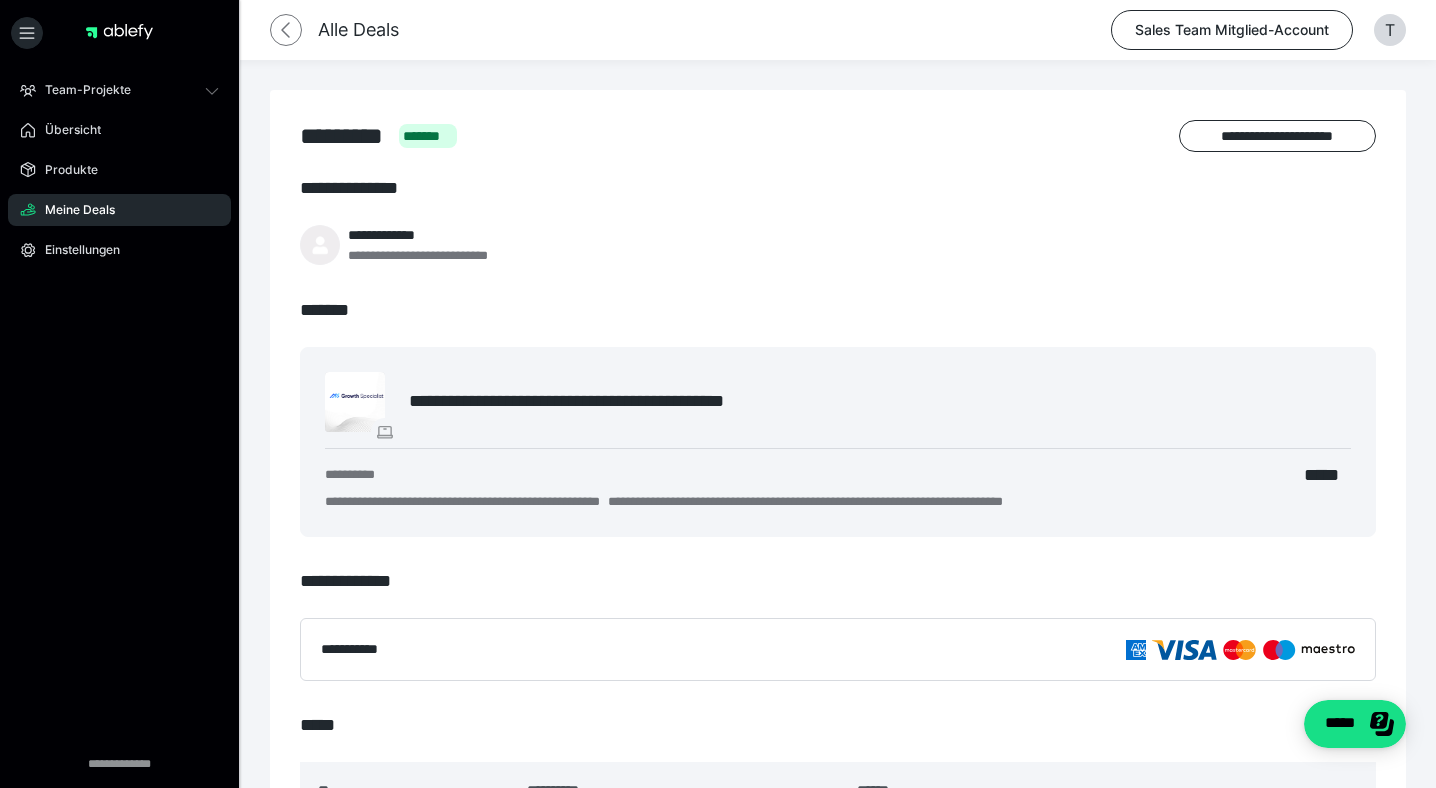 click 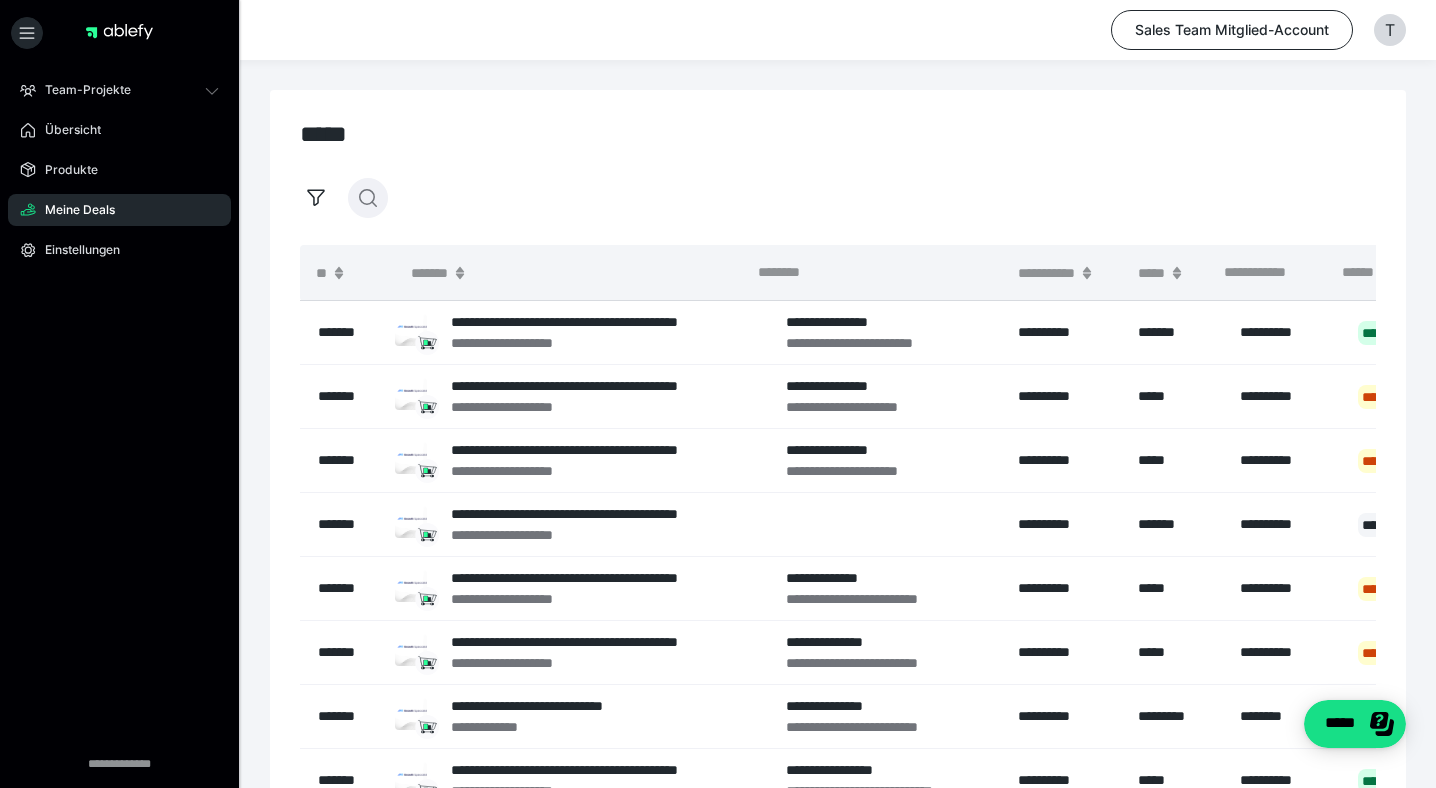 click 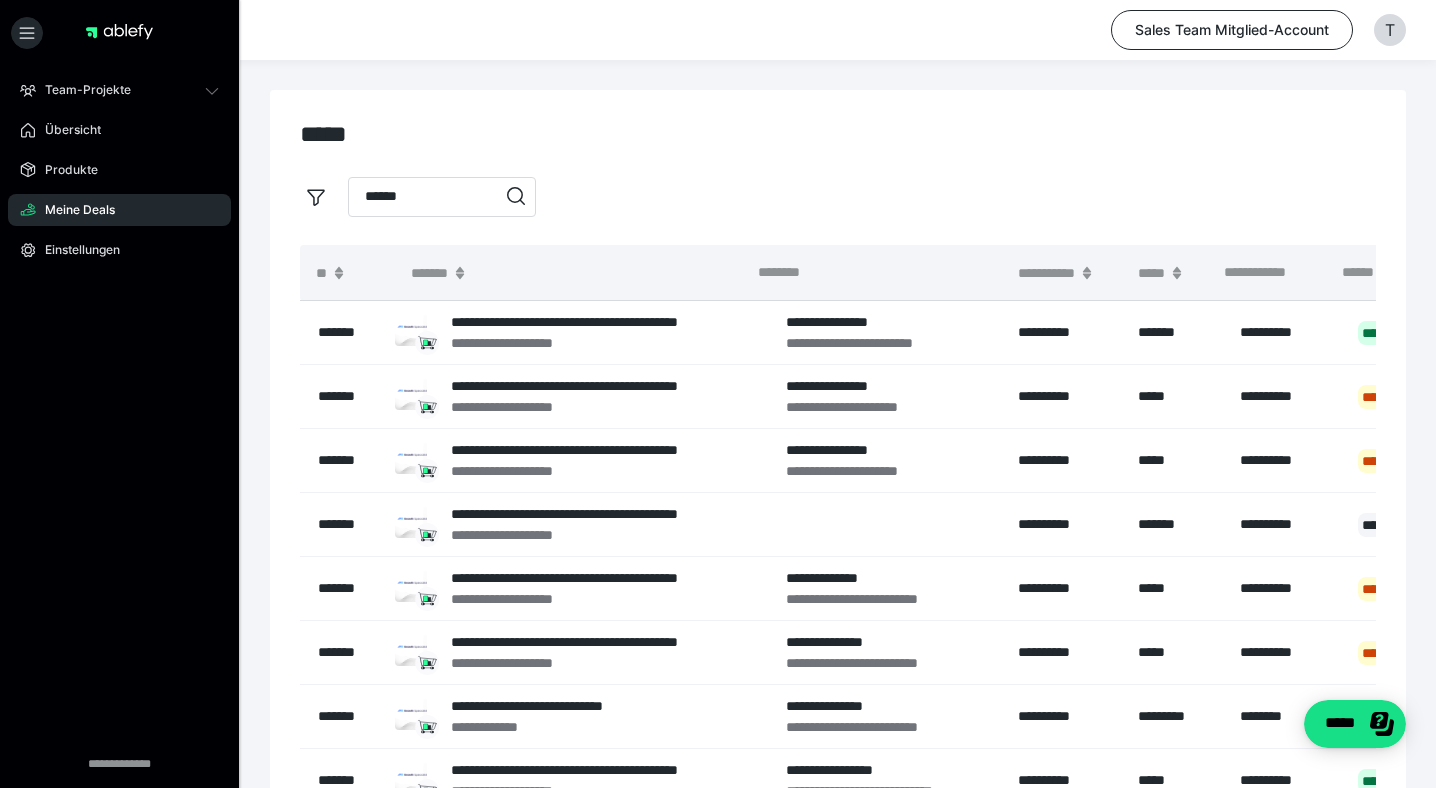type on "******" 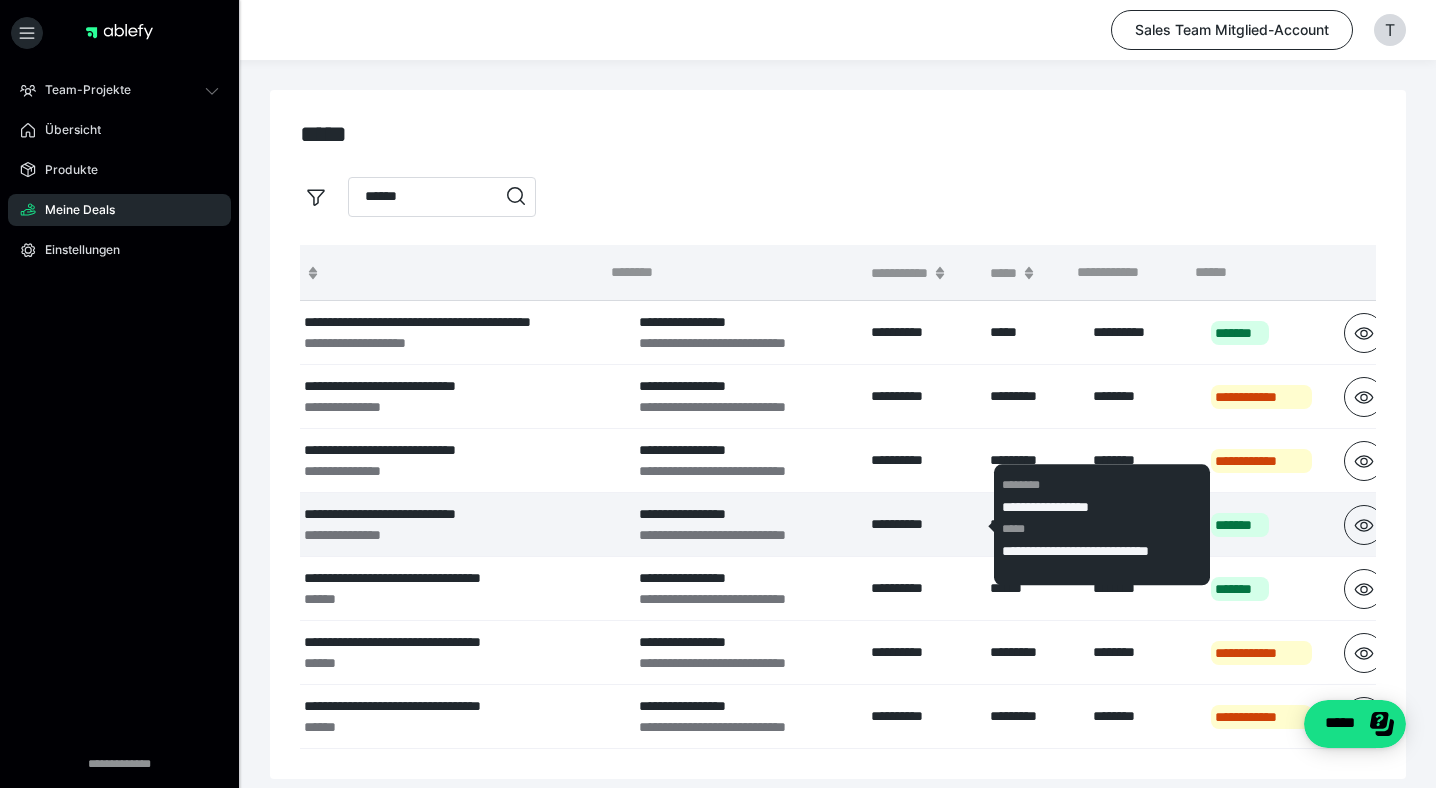 scroll, scrollTop: 0, scrollLeft: 171, axis: horizontal 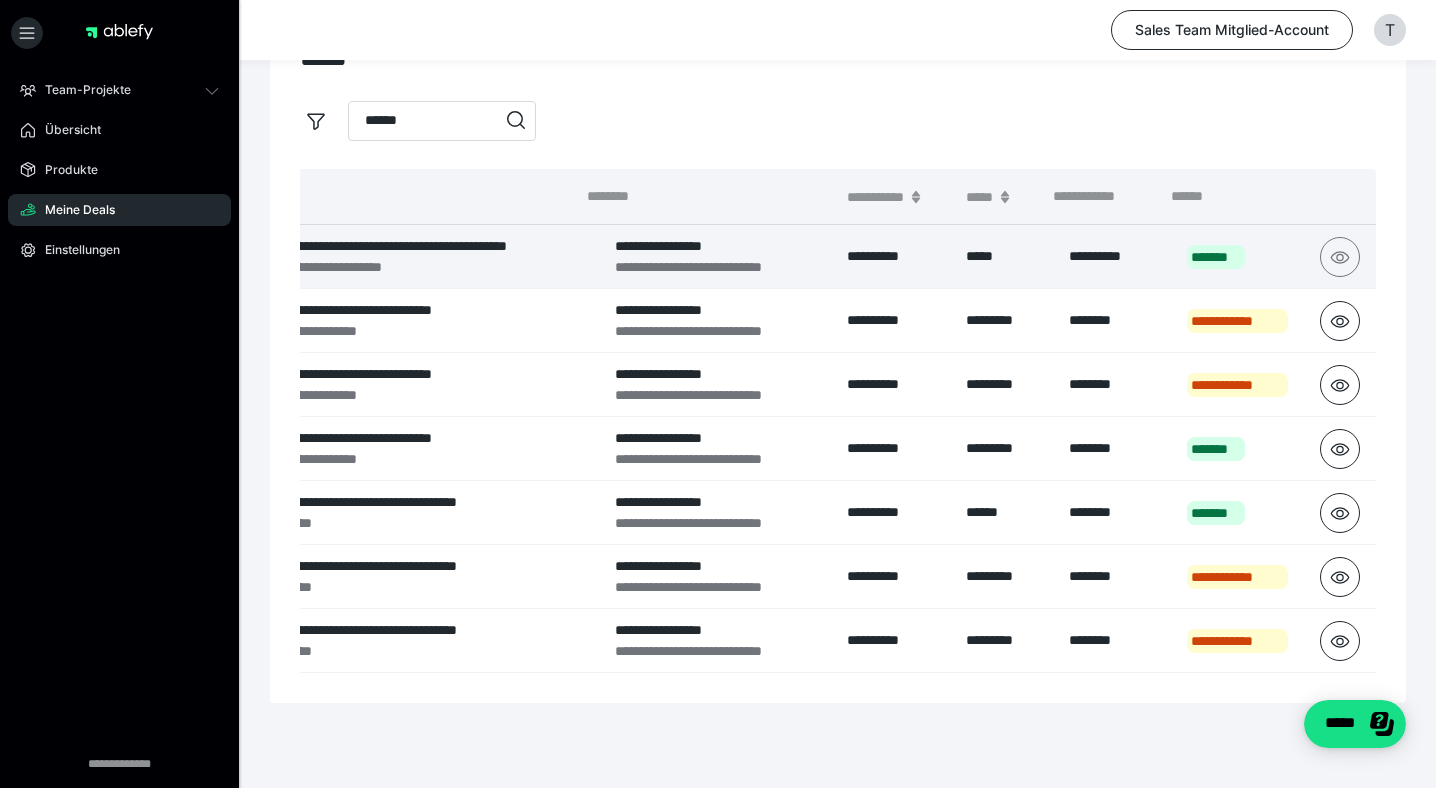click 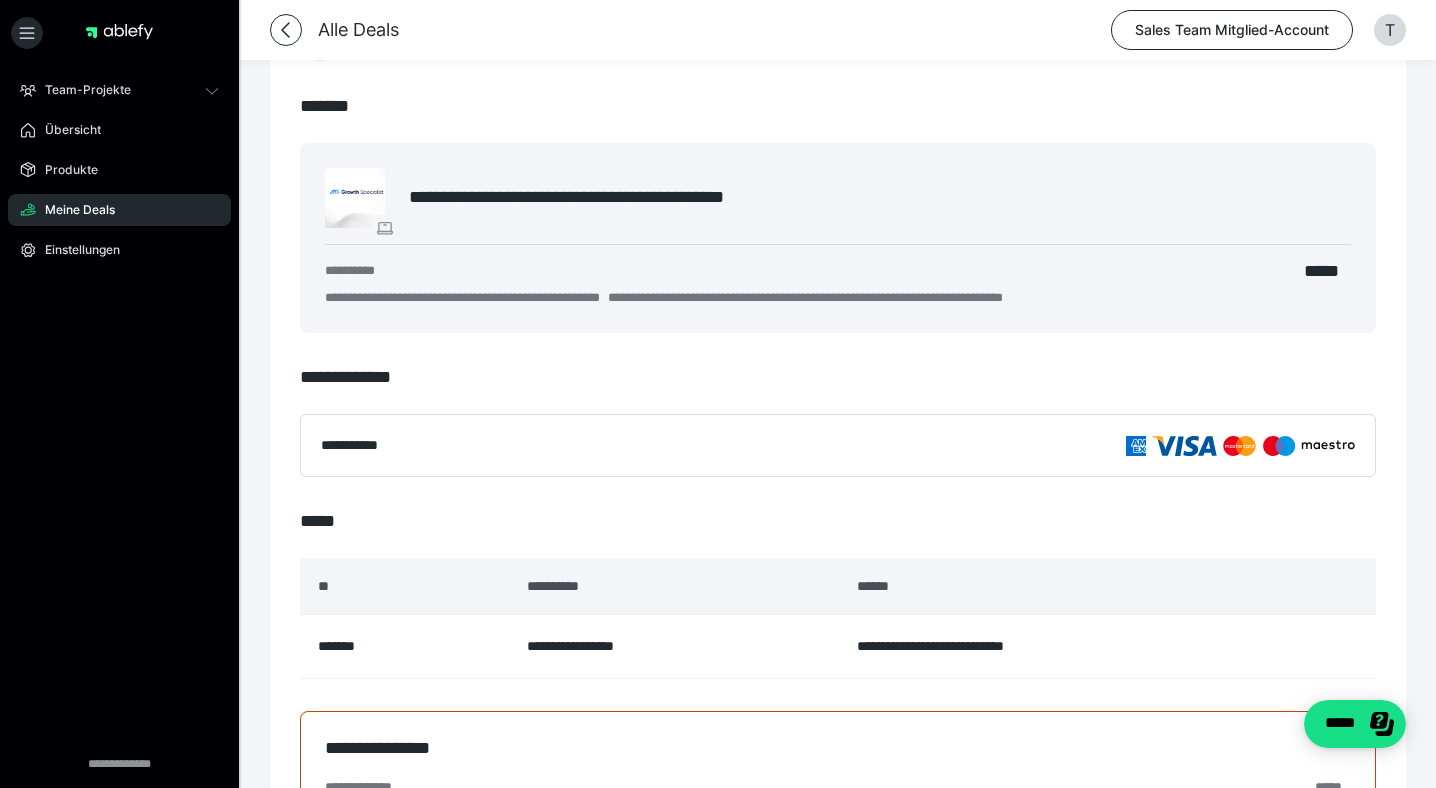 scroll, scrollTop: 0, scrollLeft: 0, axis: both 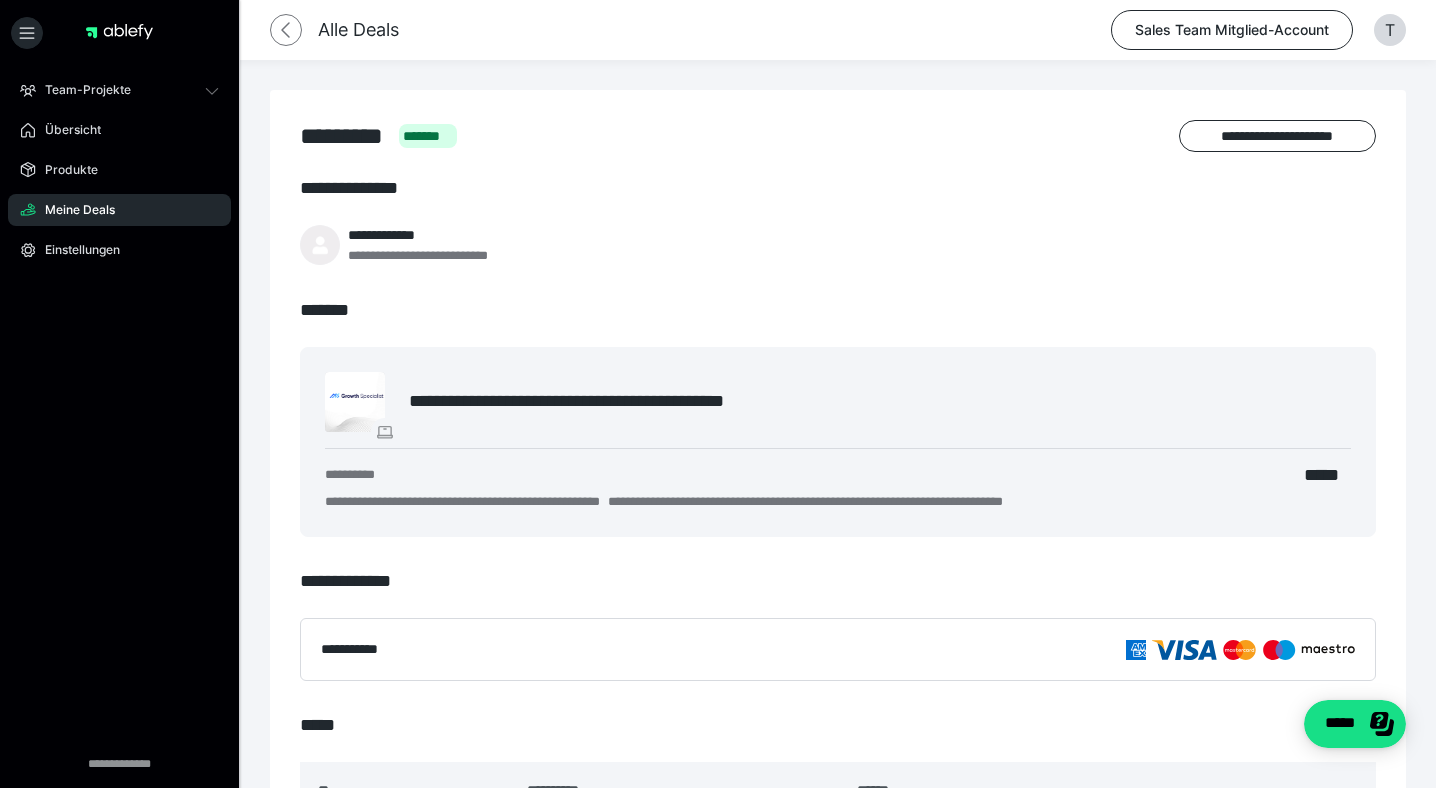 click 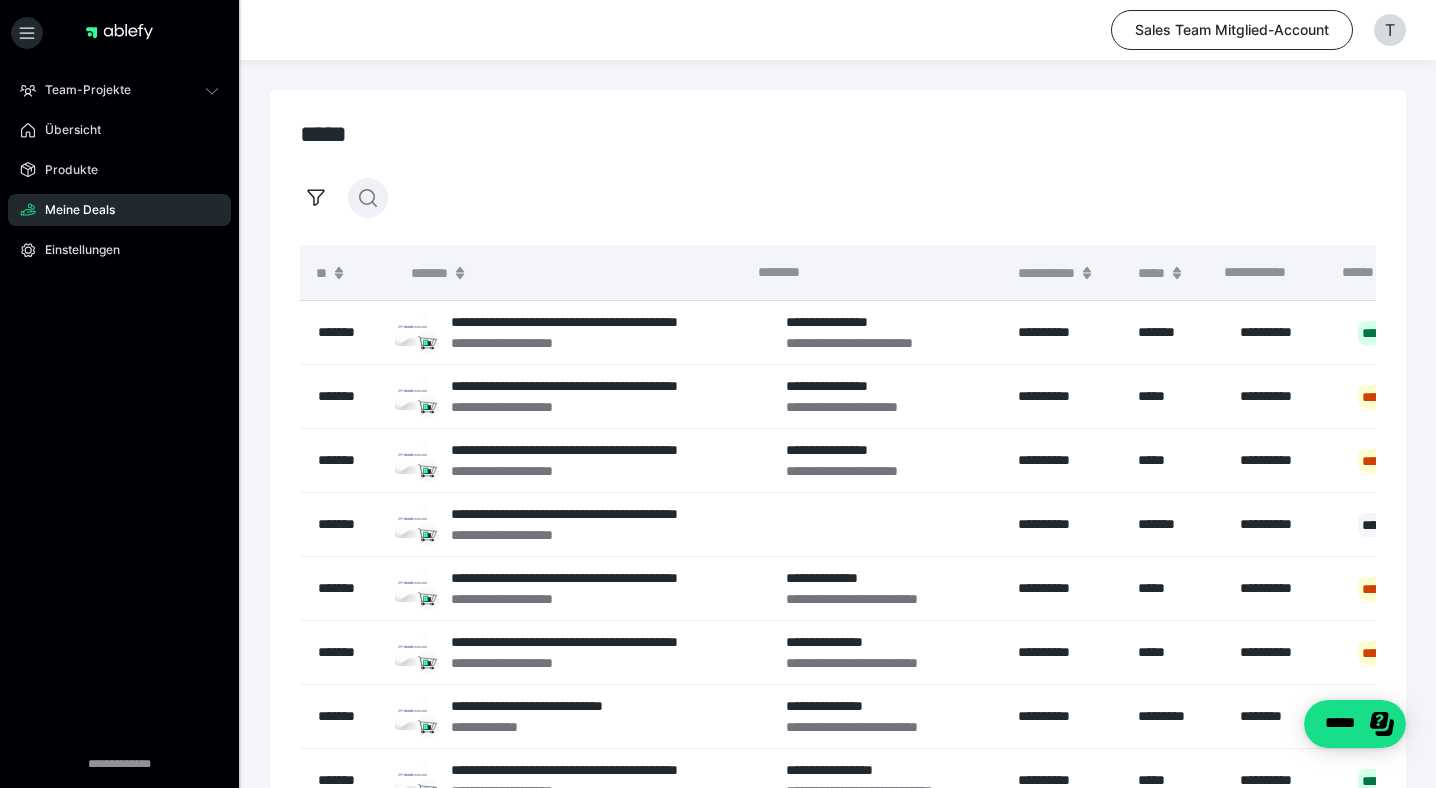 click 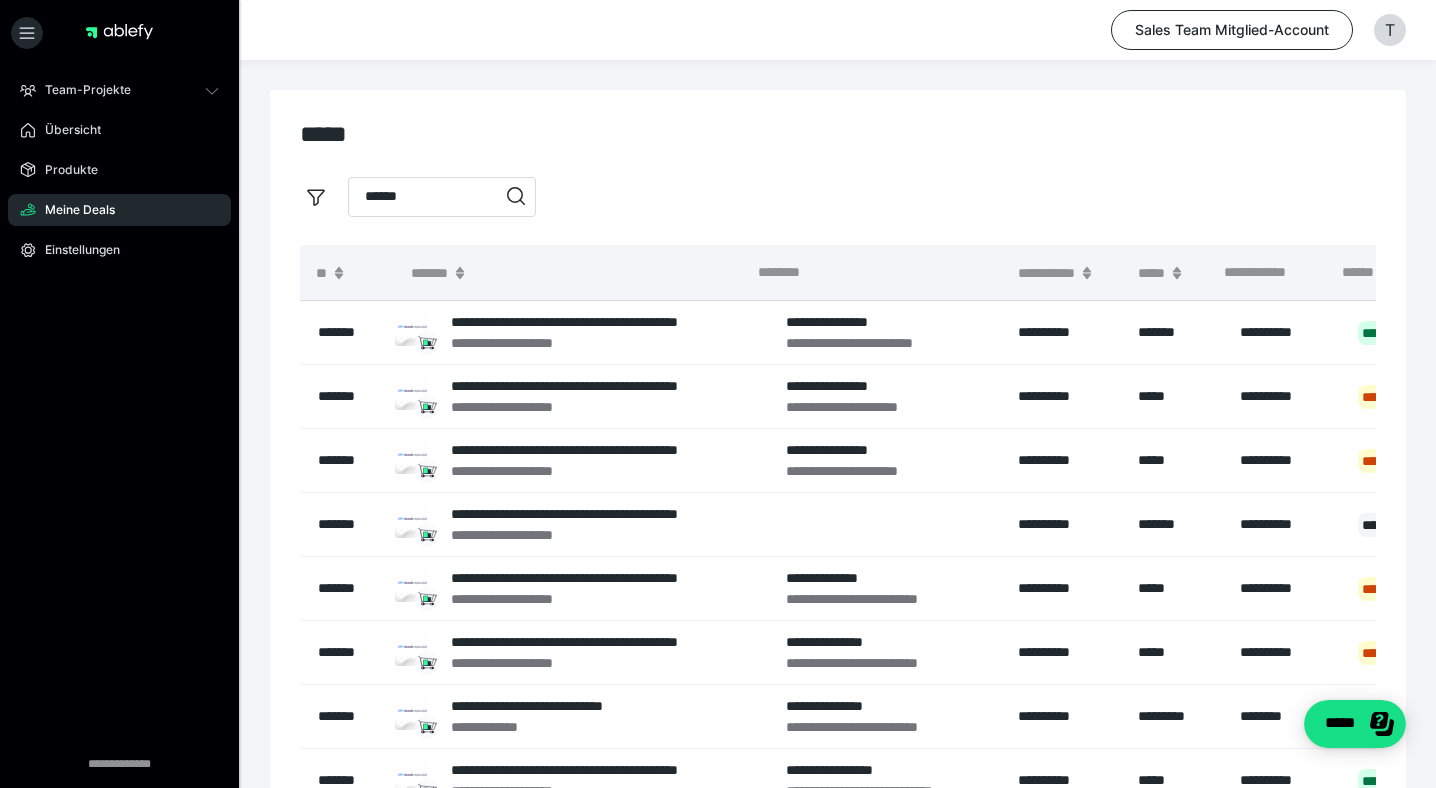 type on "******" 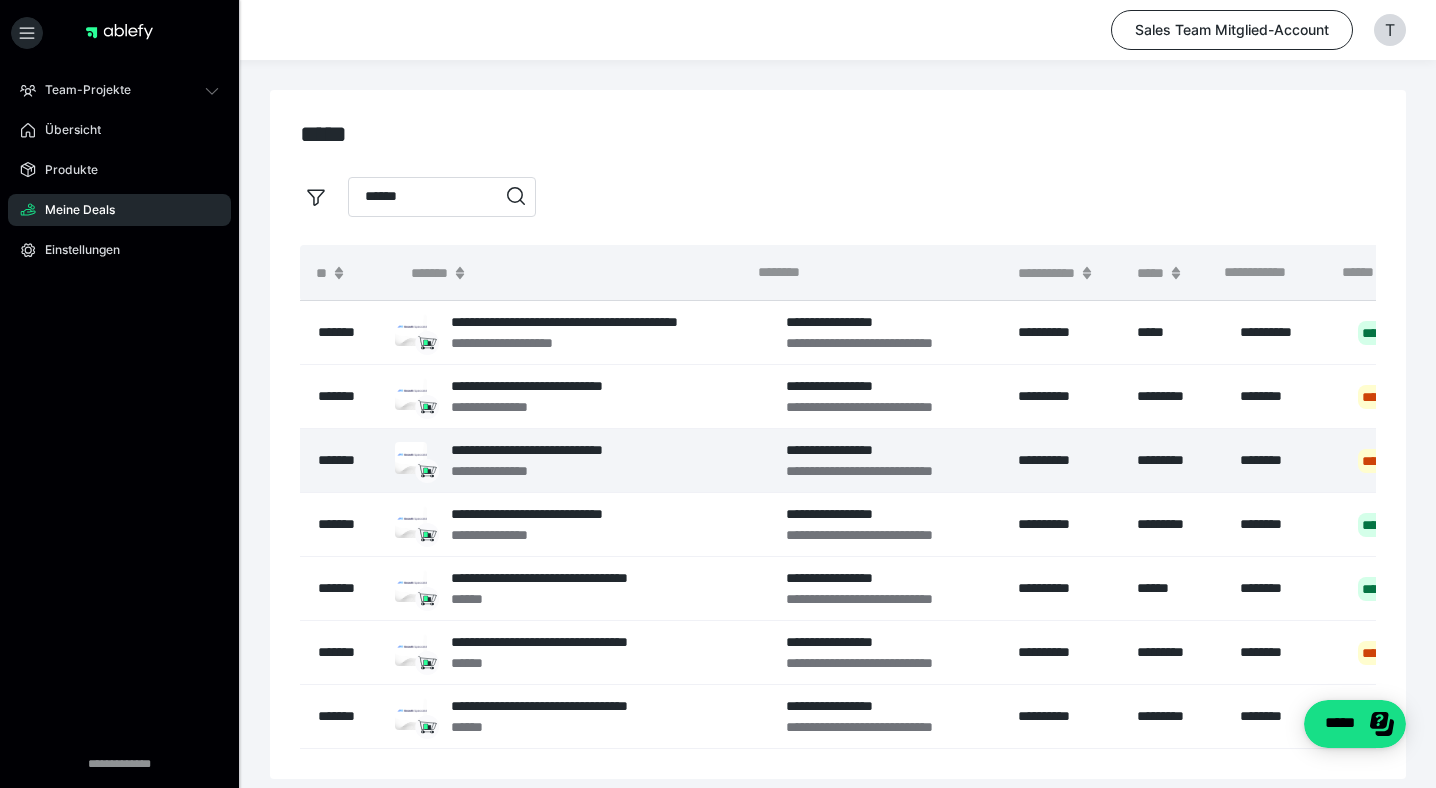 scroll, scrollTop: 0, scrollLeft: 171, axis: horizontal 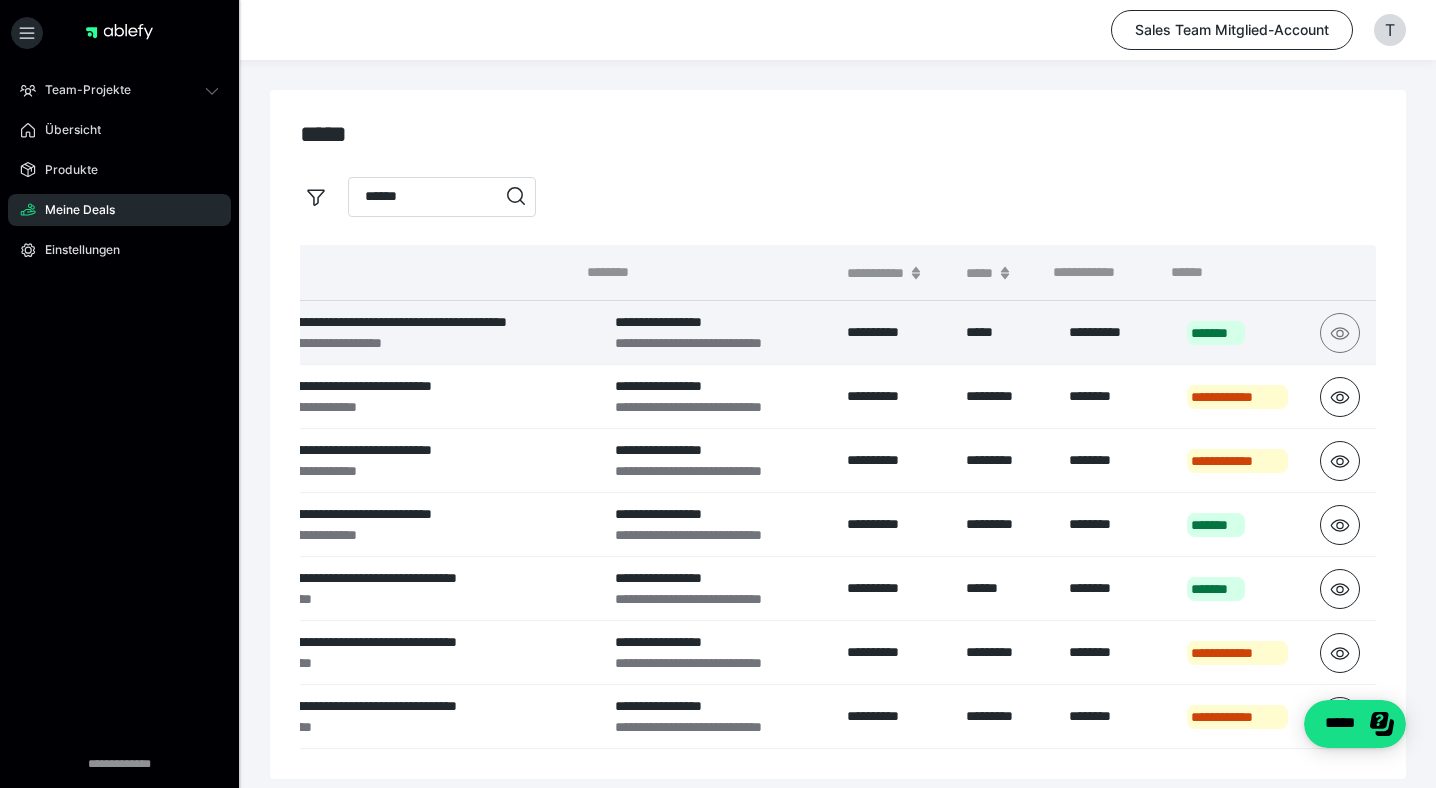 click at bounding box center (1340, 333) 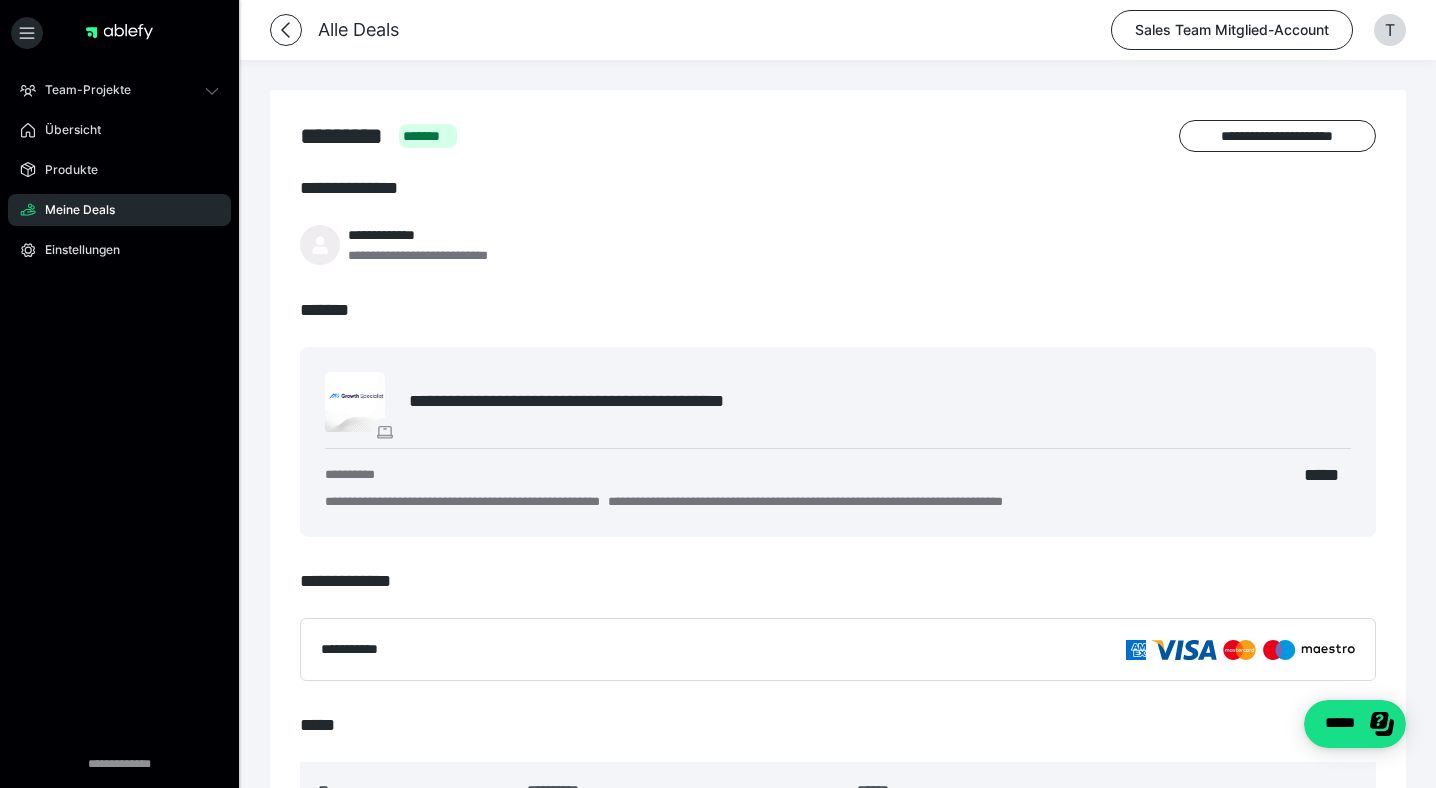 click on "**********" at bounding box center (938, 501) 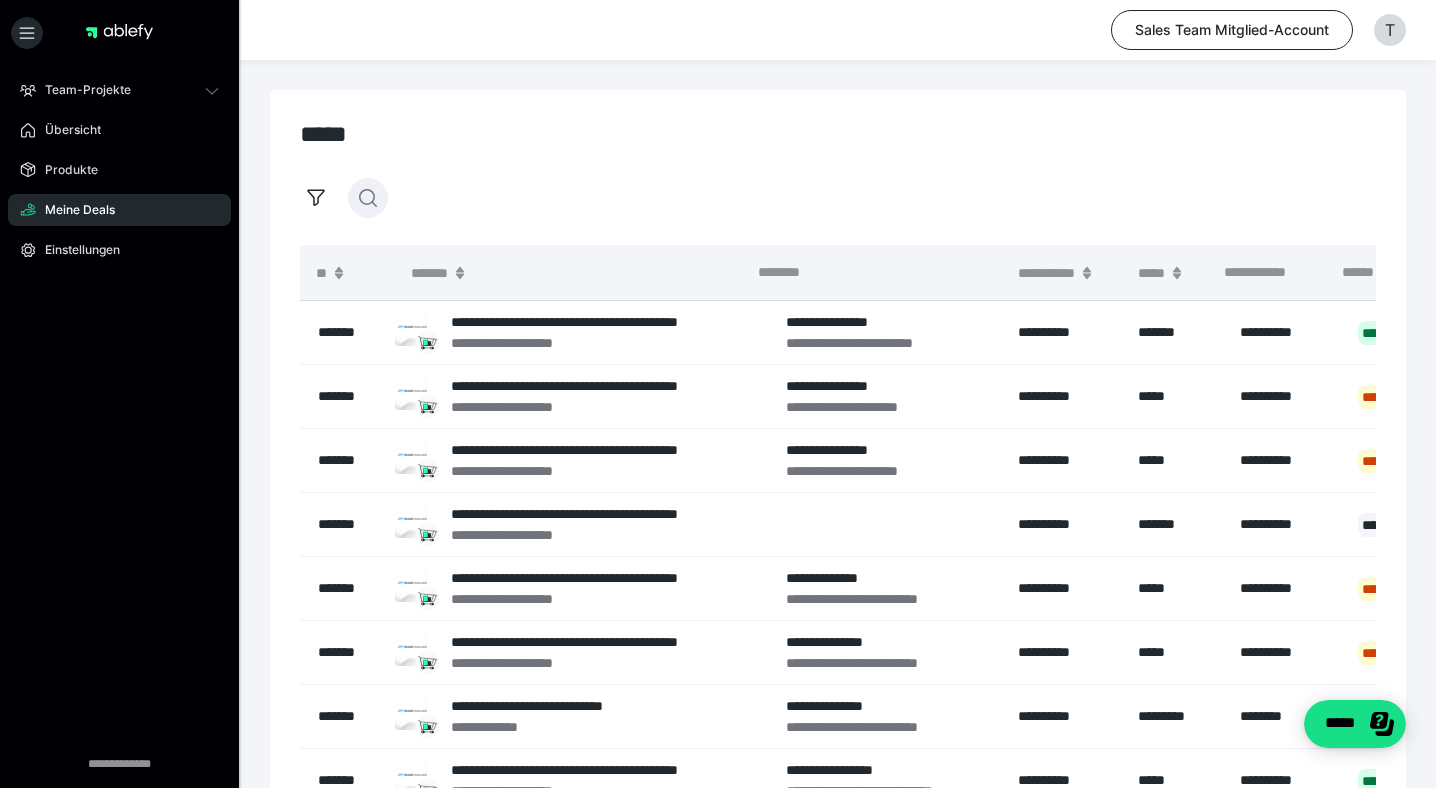 click 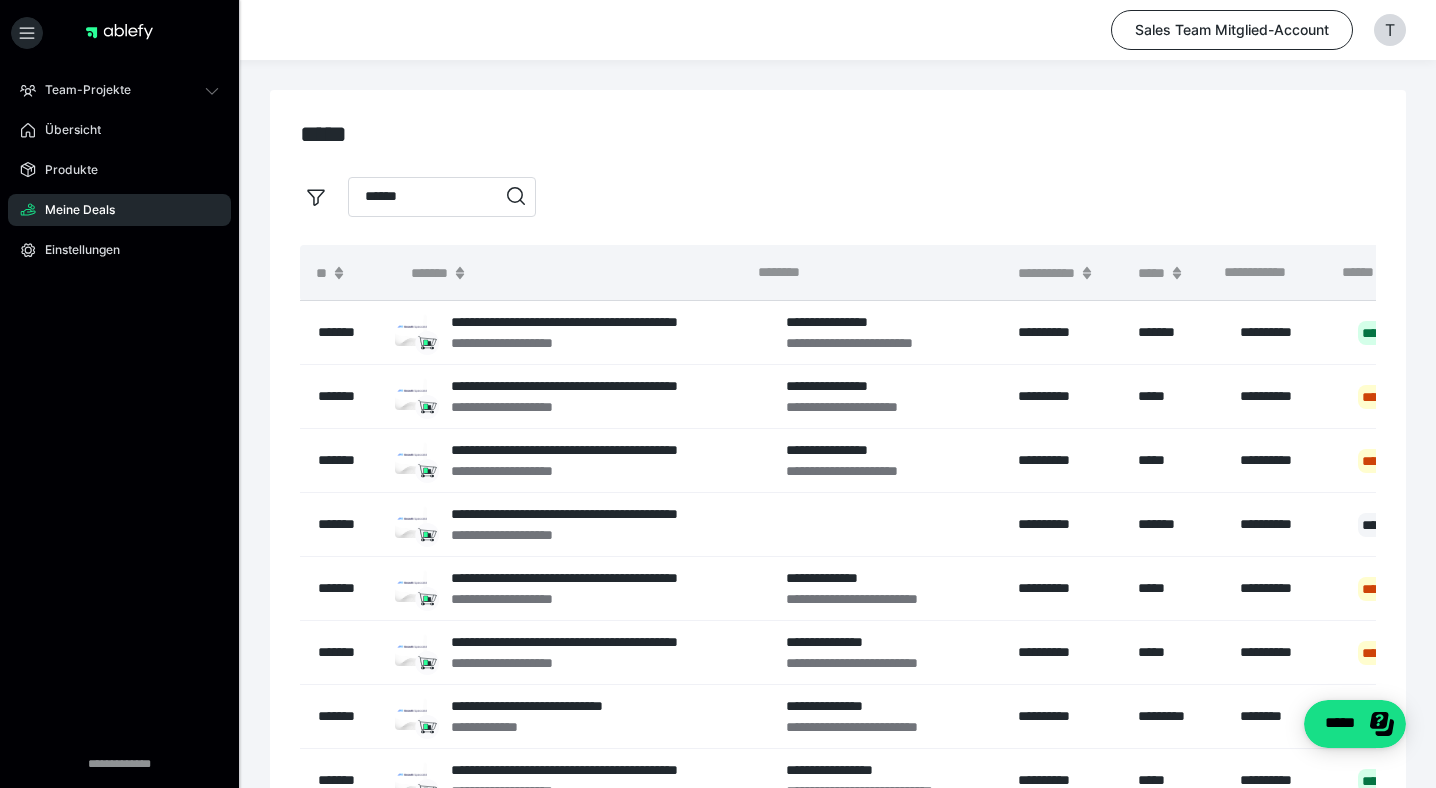 type on "******" 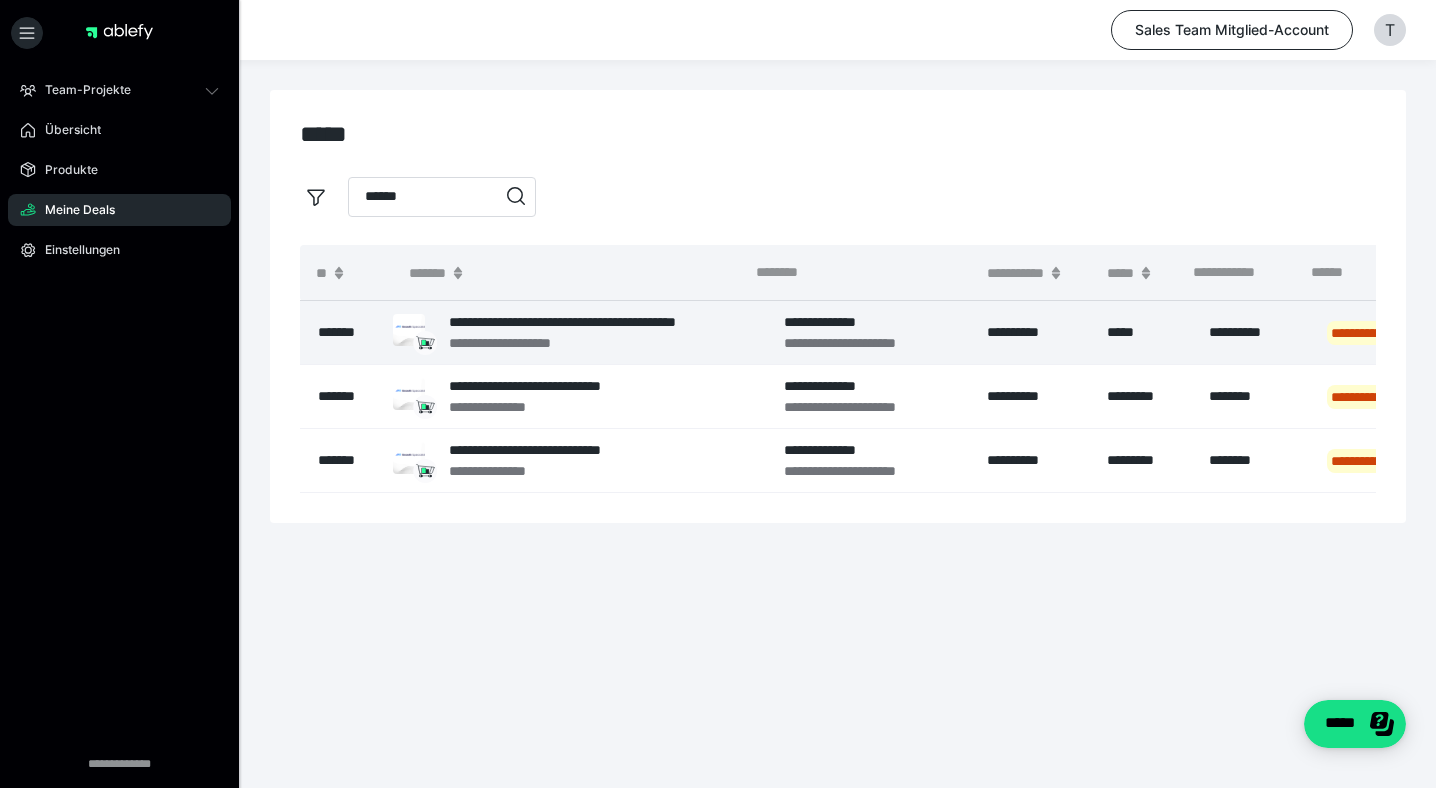 scroll, scrollTop: 0, scrollLeft: 140, axis: horizontal 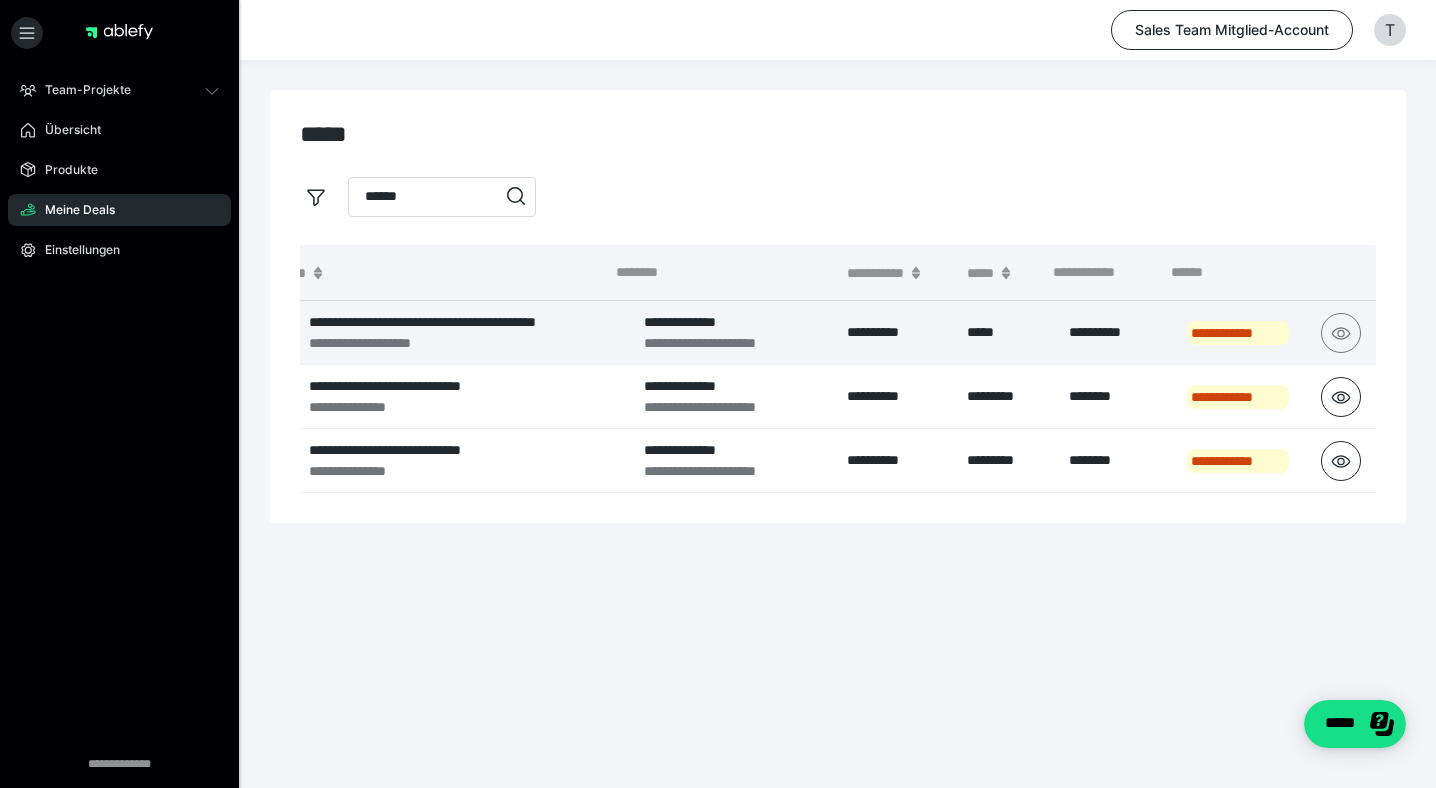click 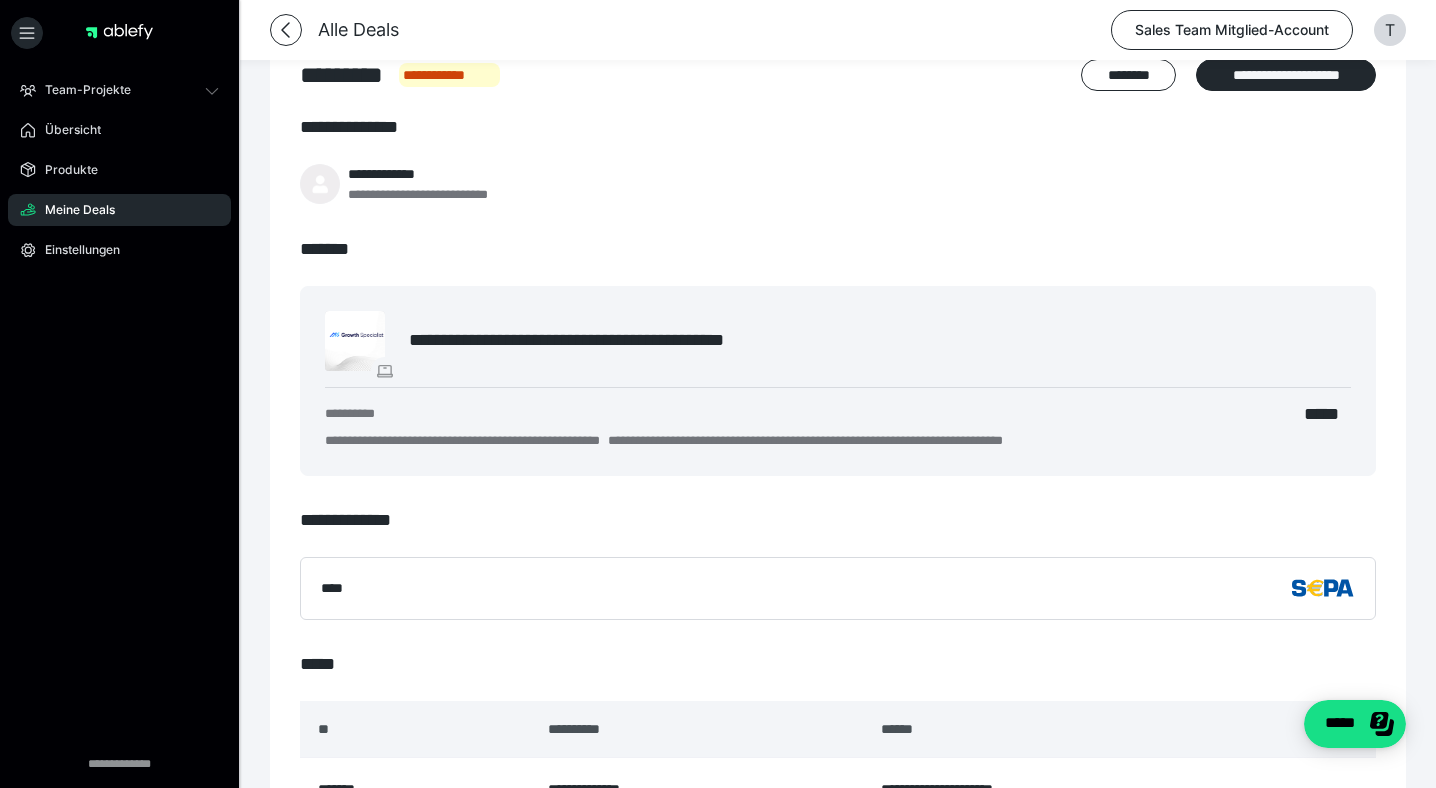 scroll, scrollTop: 63, scrollLeft: 0, axis: vertical 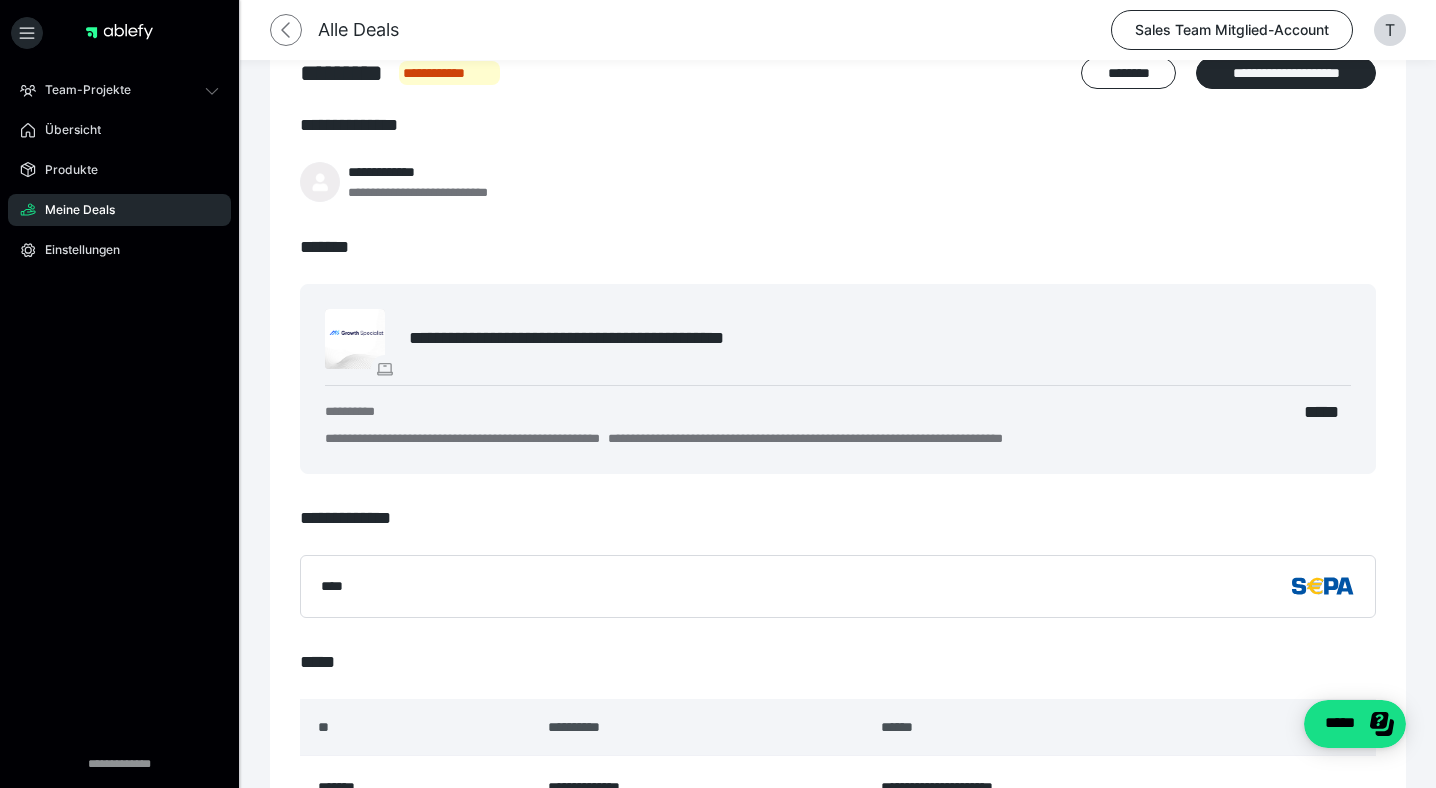 click at bounding box center [286, 30] 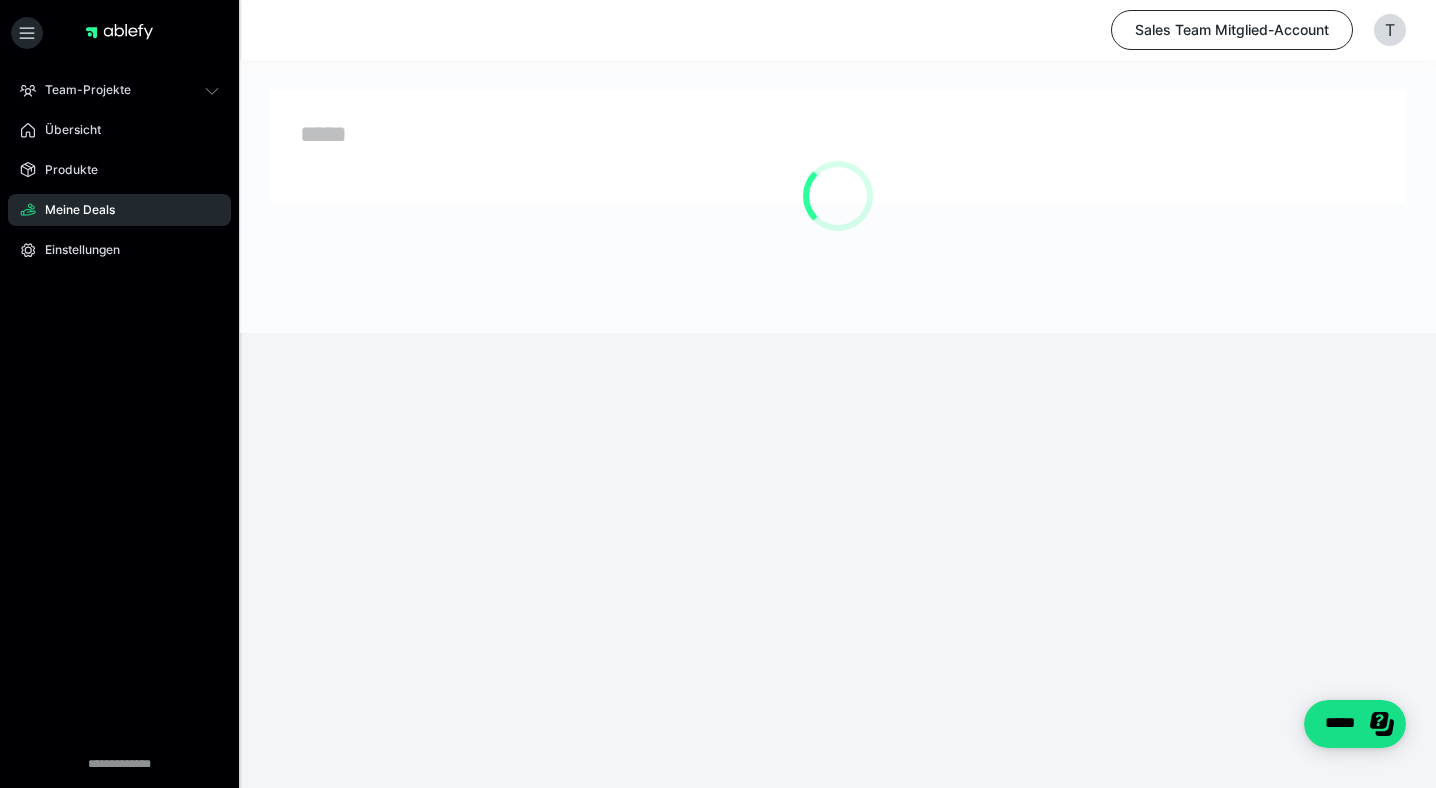 scroll, scrollTop: 0, scrollLeft: 0, axis: both 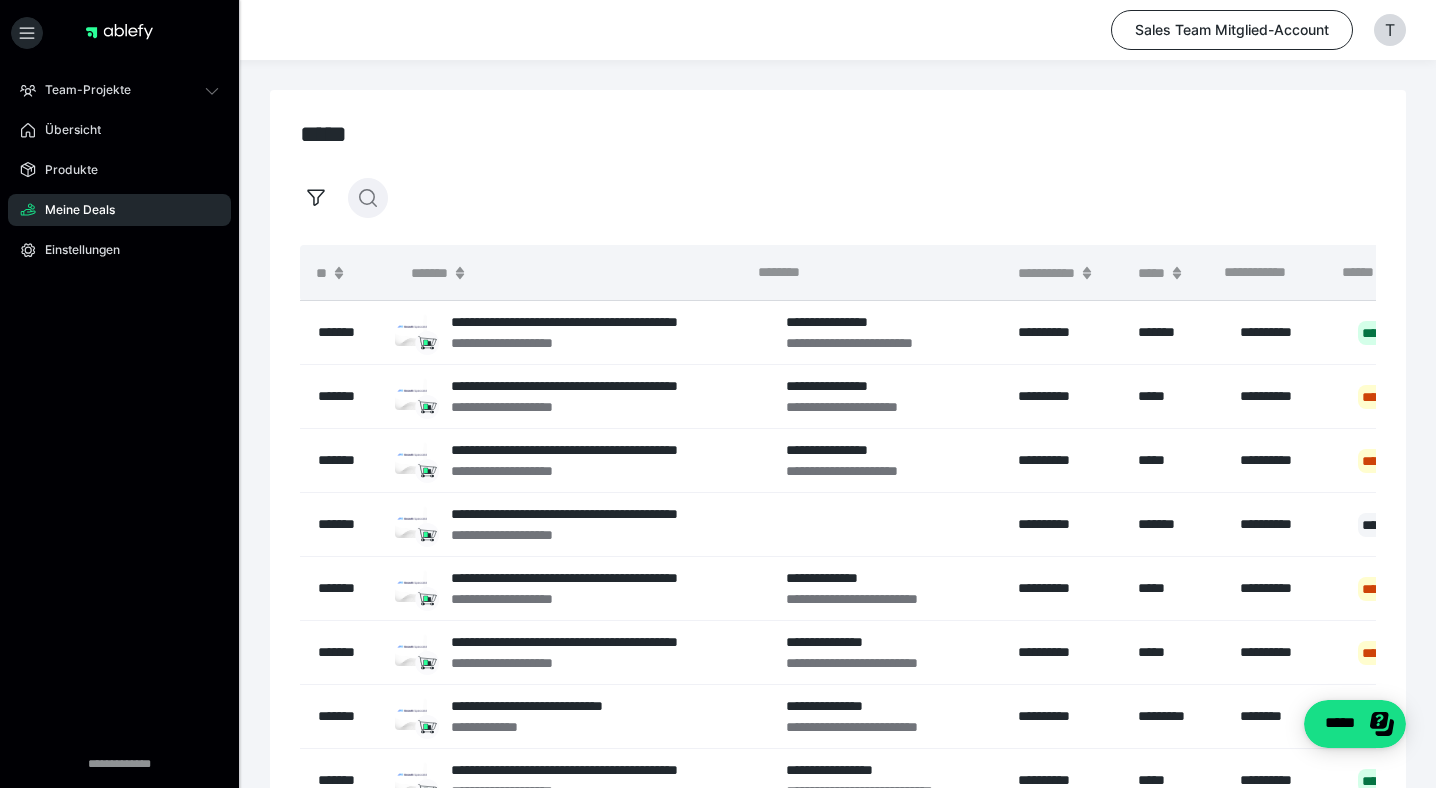 click 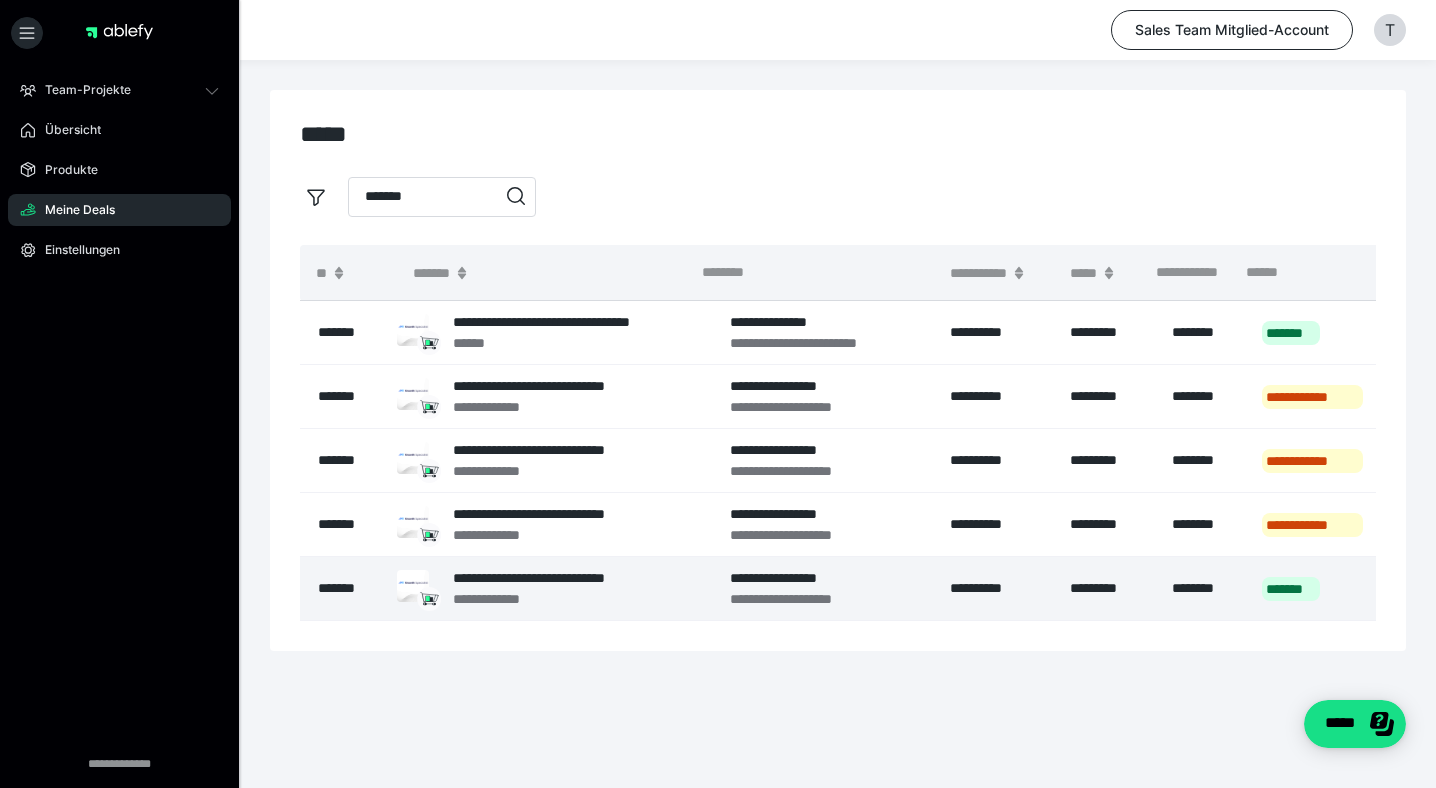 scroll, scrollTop: 0, scrollLeft: 75, axis: horizontal 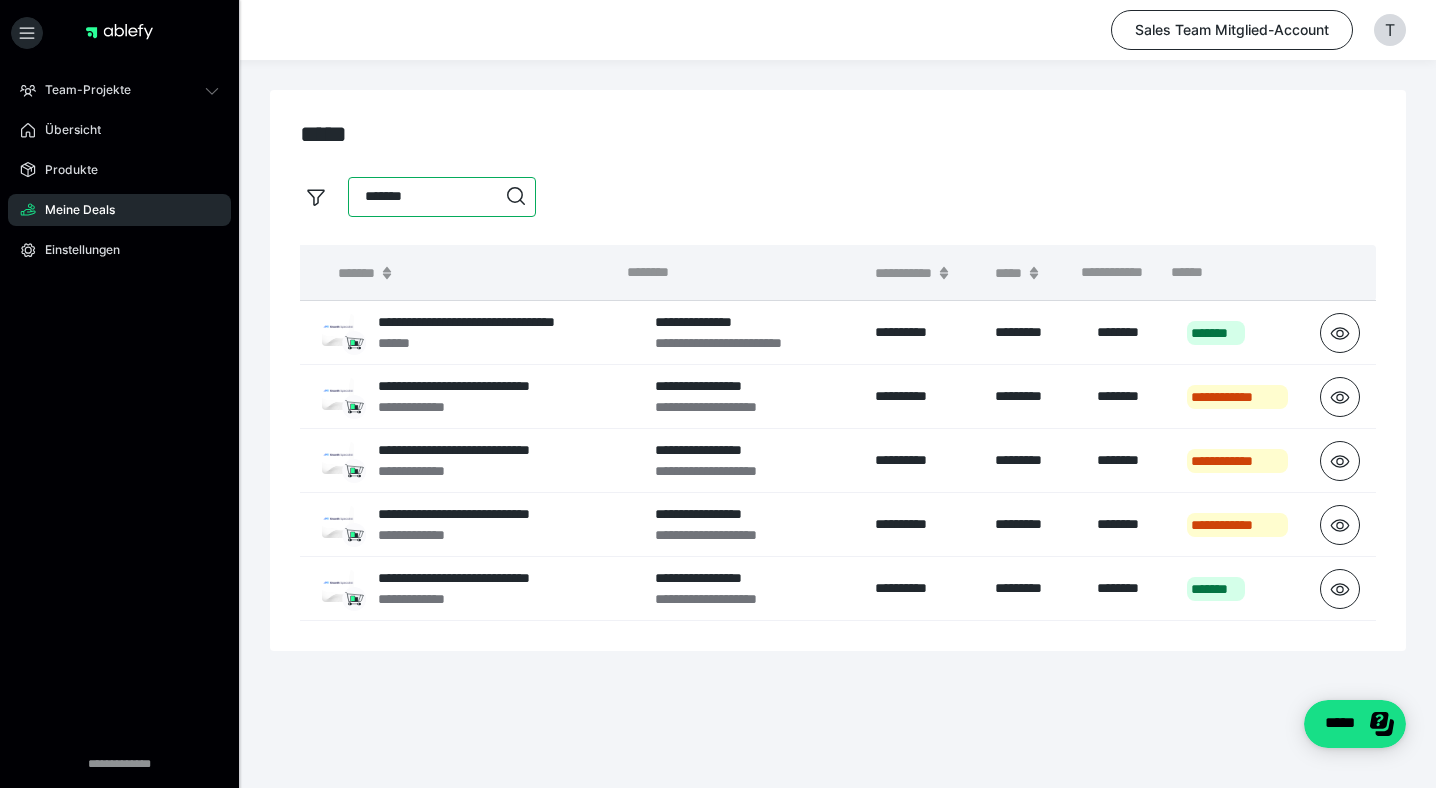 click on "*******" at bounding box center (442, 197) 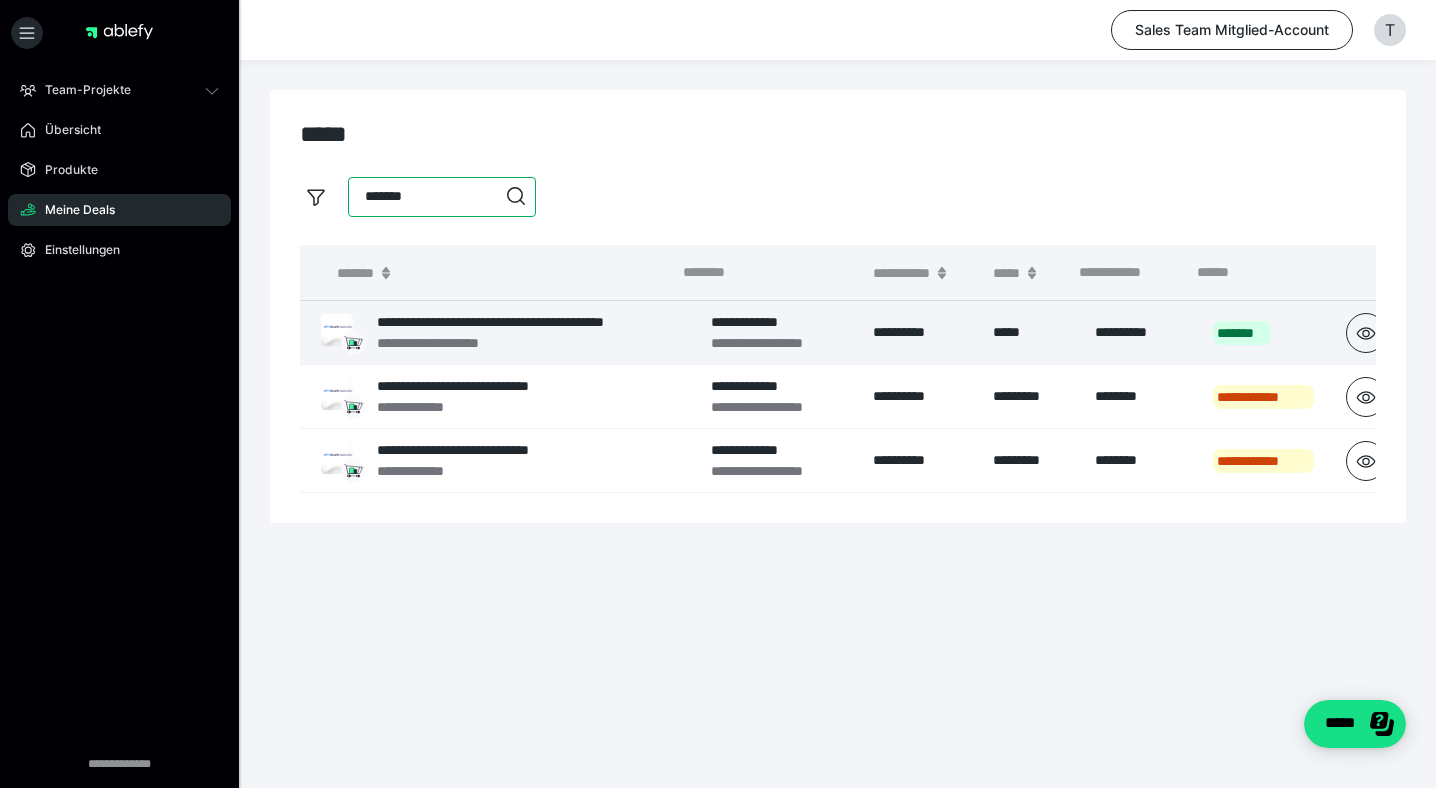 scroll, scrollTop: 0, scrollLeft: 101, axis: horizontal 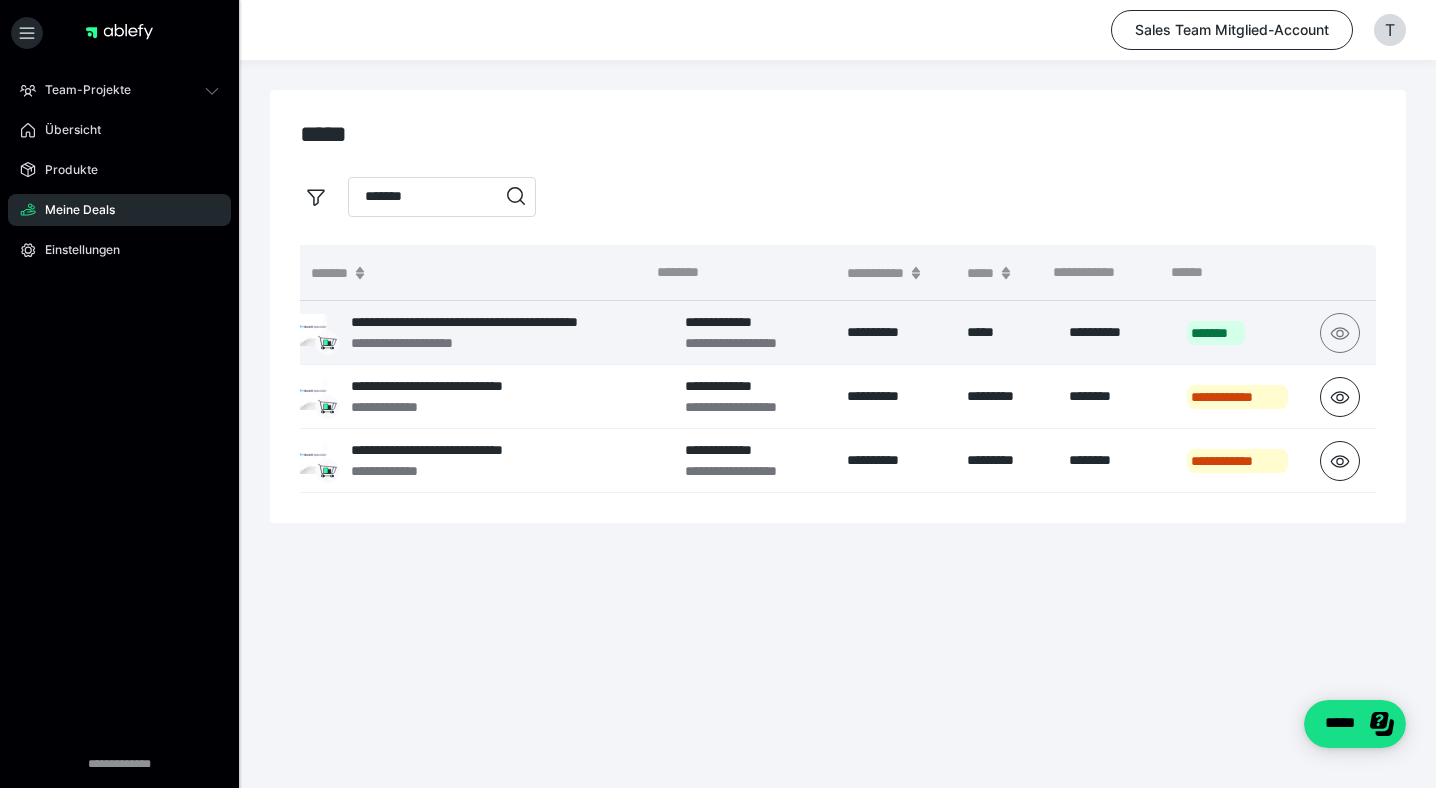 click at bounding box center (1340, 333) 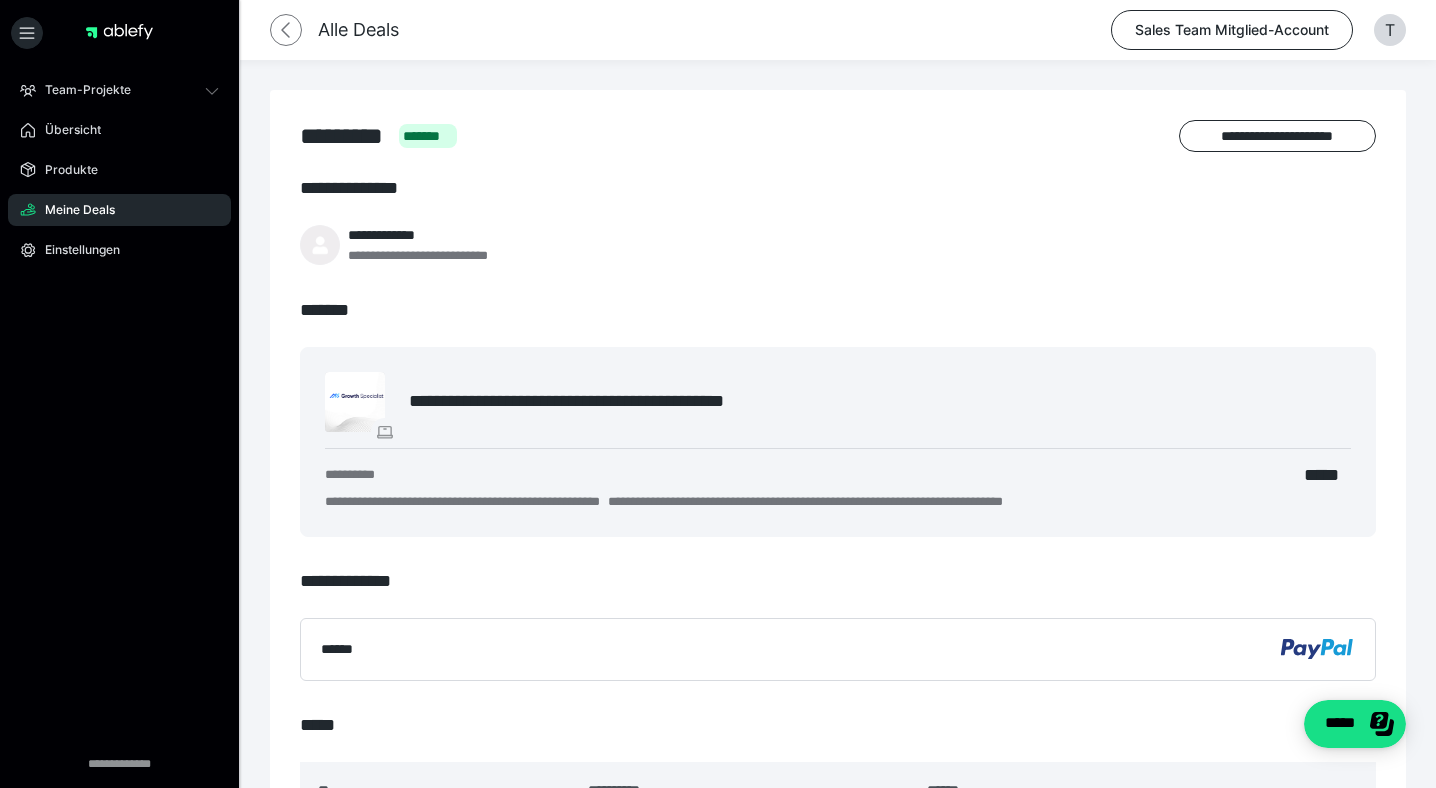 click 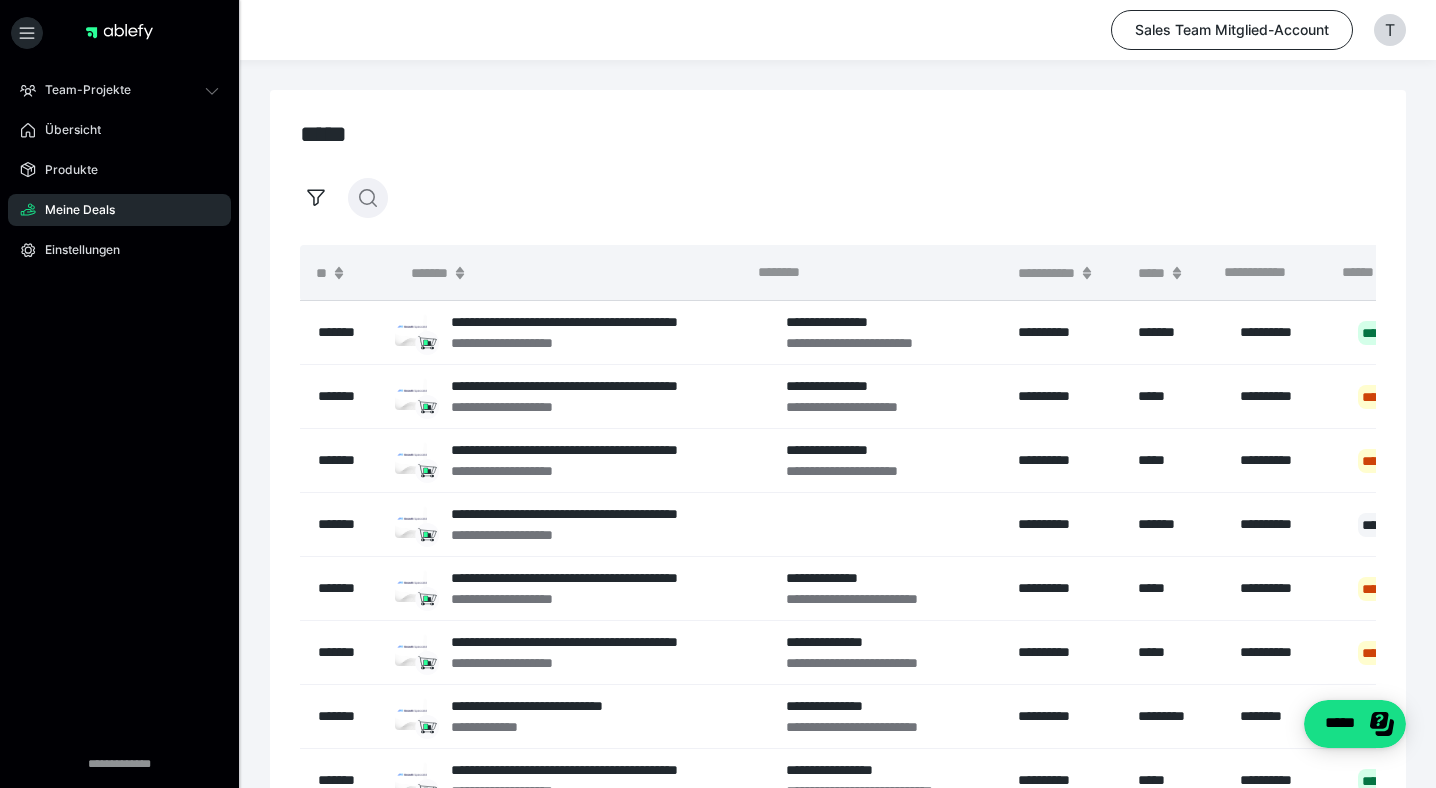 click 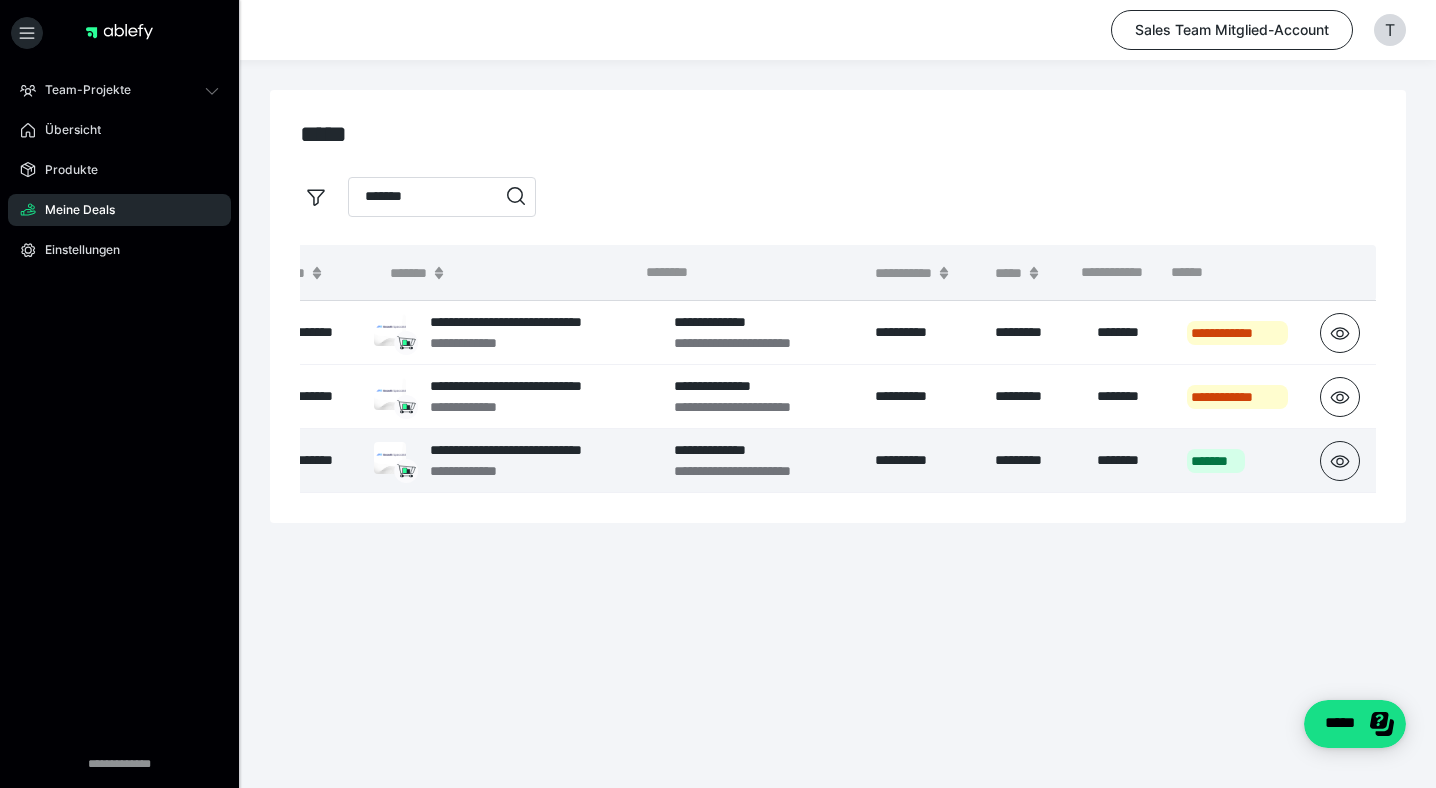 scroll, scrollTop: 0, scrollLeft: 0, axis: both 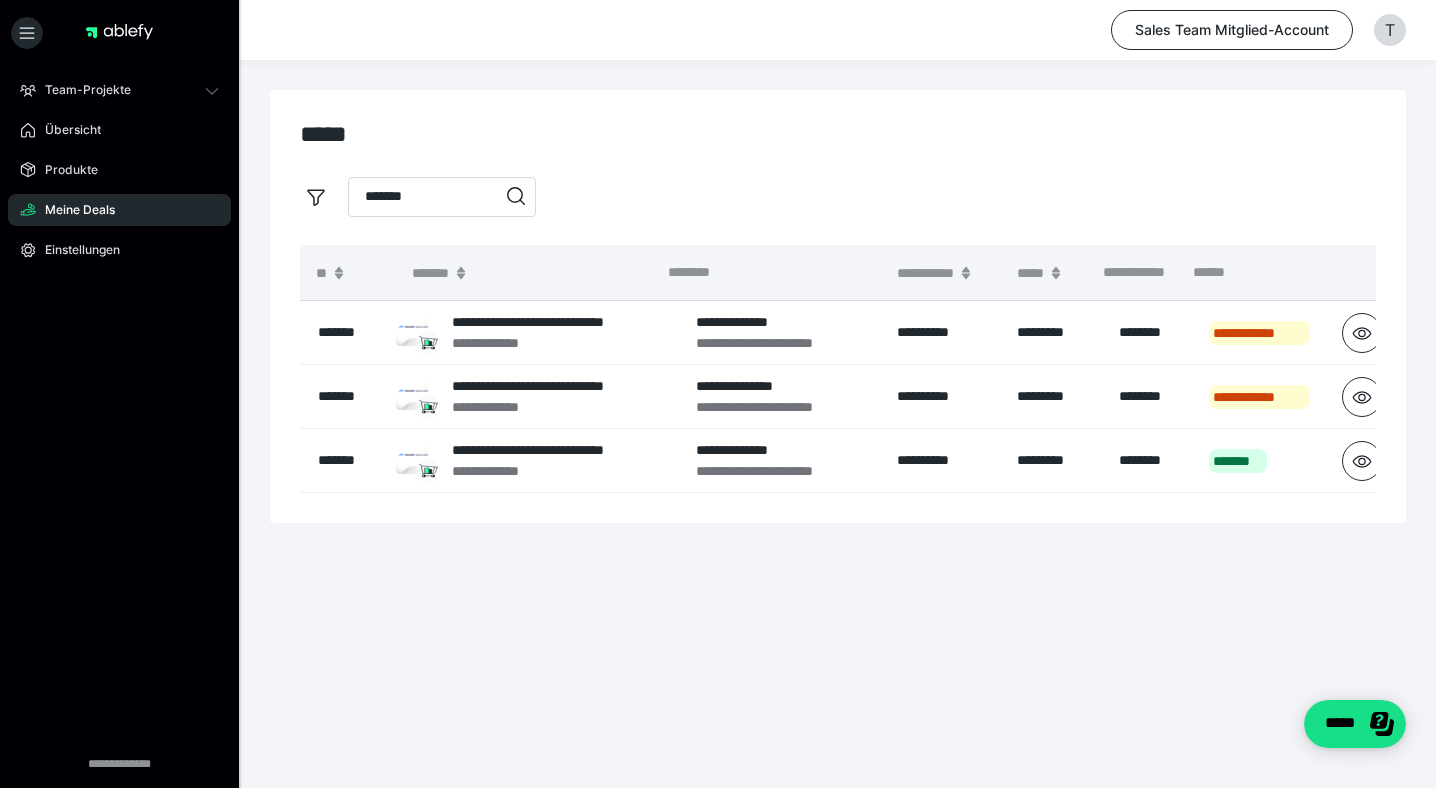 click on "*******" at bounding box center (442, 197) 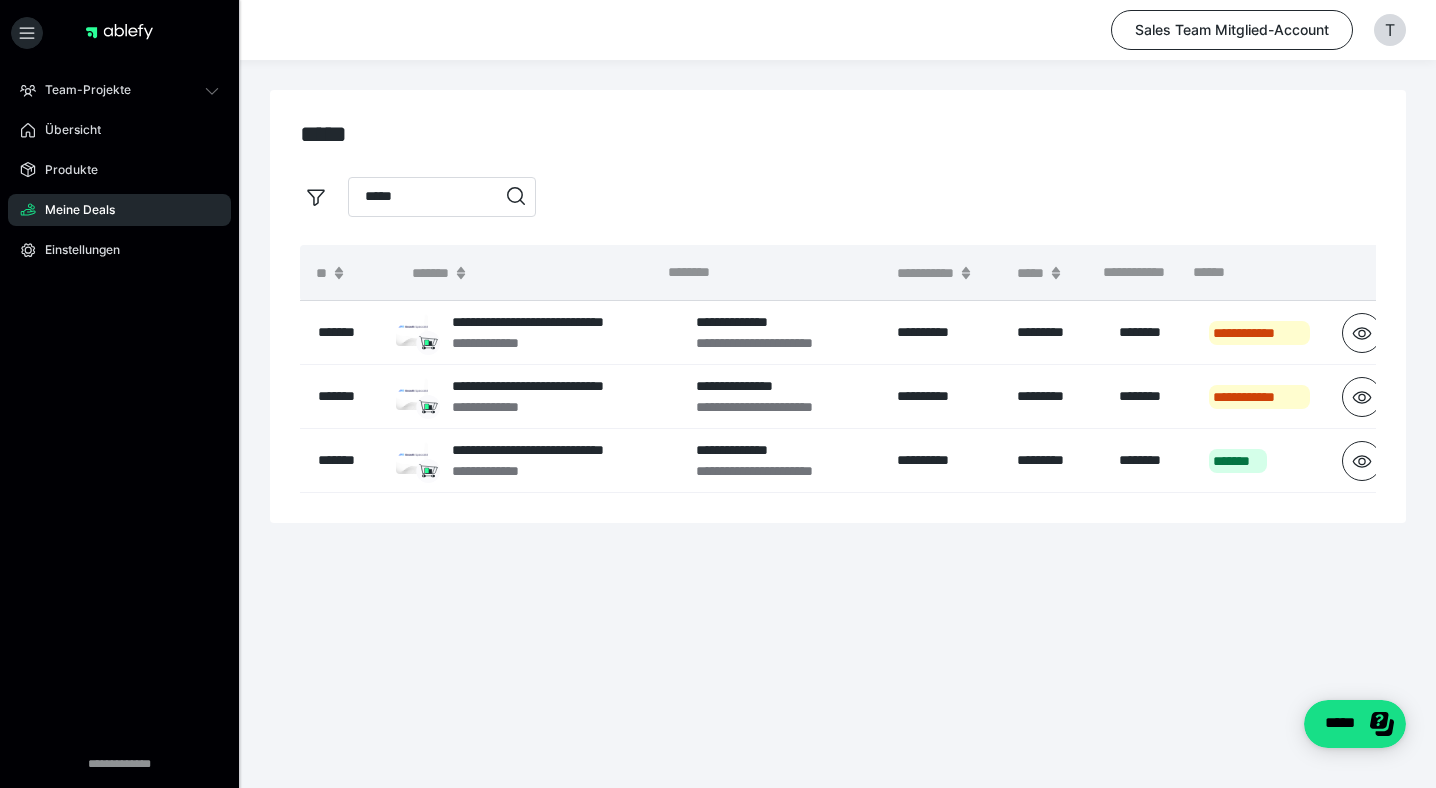type on "[FIRST]" 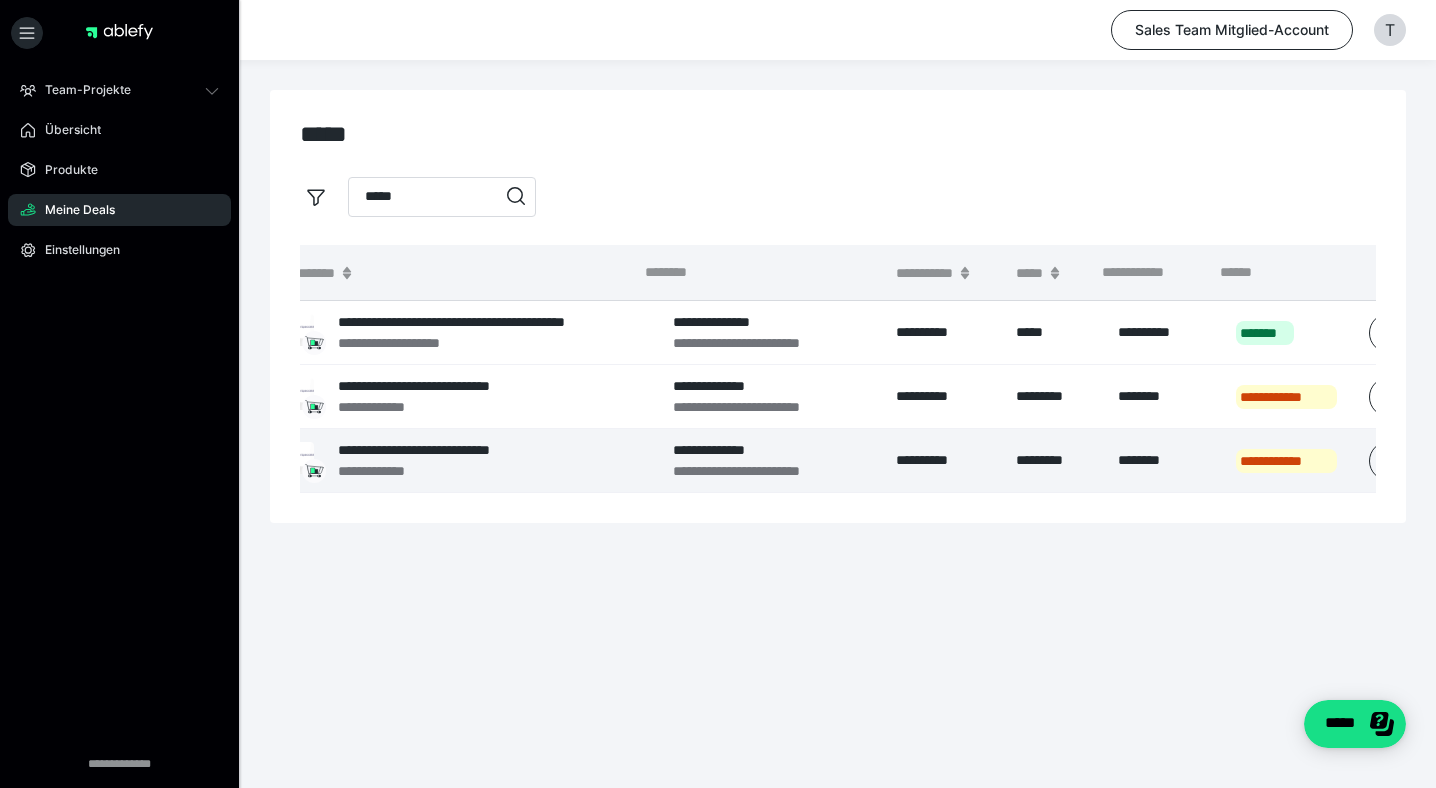 scroll, scrollTop: 0, scrollLeft: 163, axis: horizontal 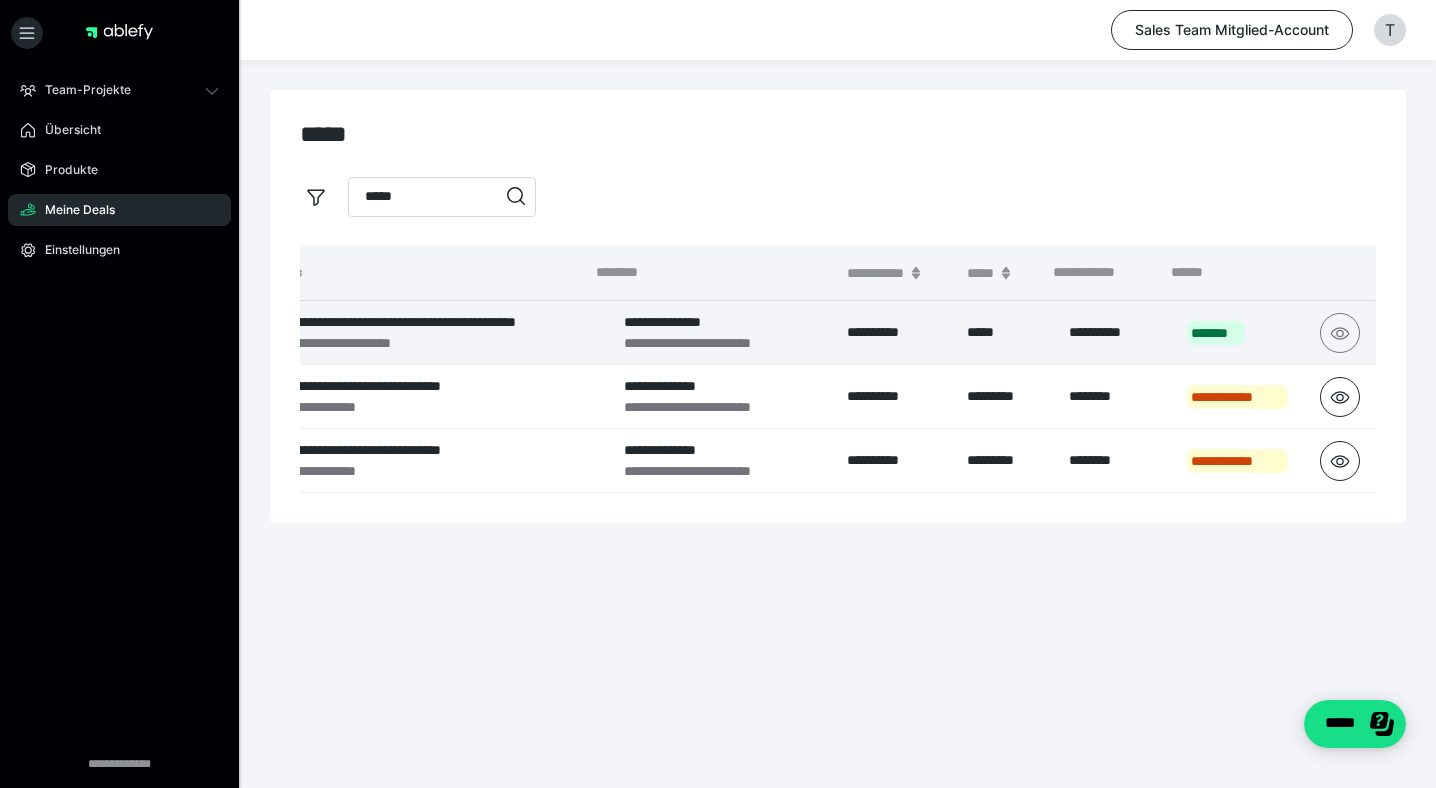 click 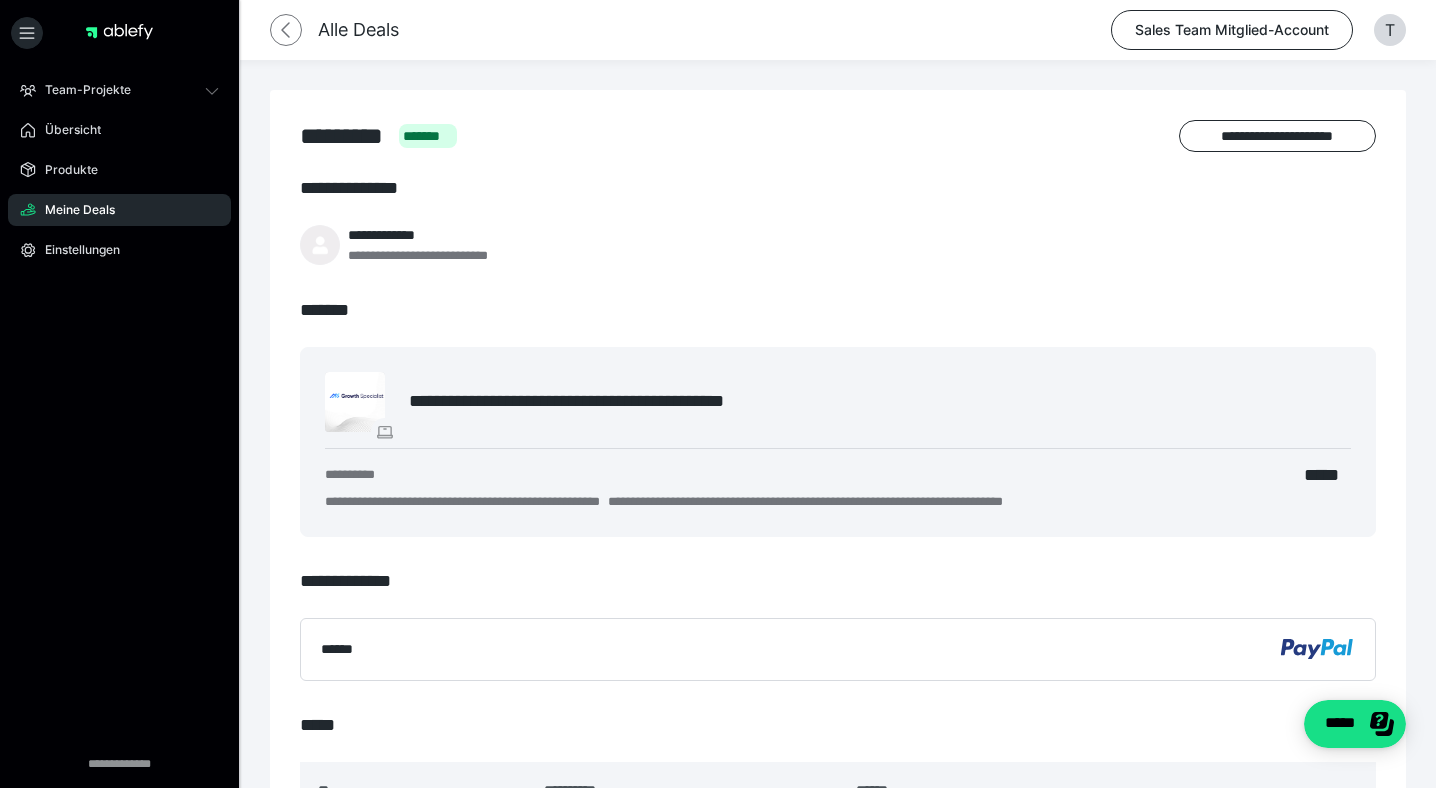 click at bounding box center (286, 30) 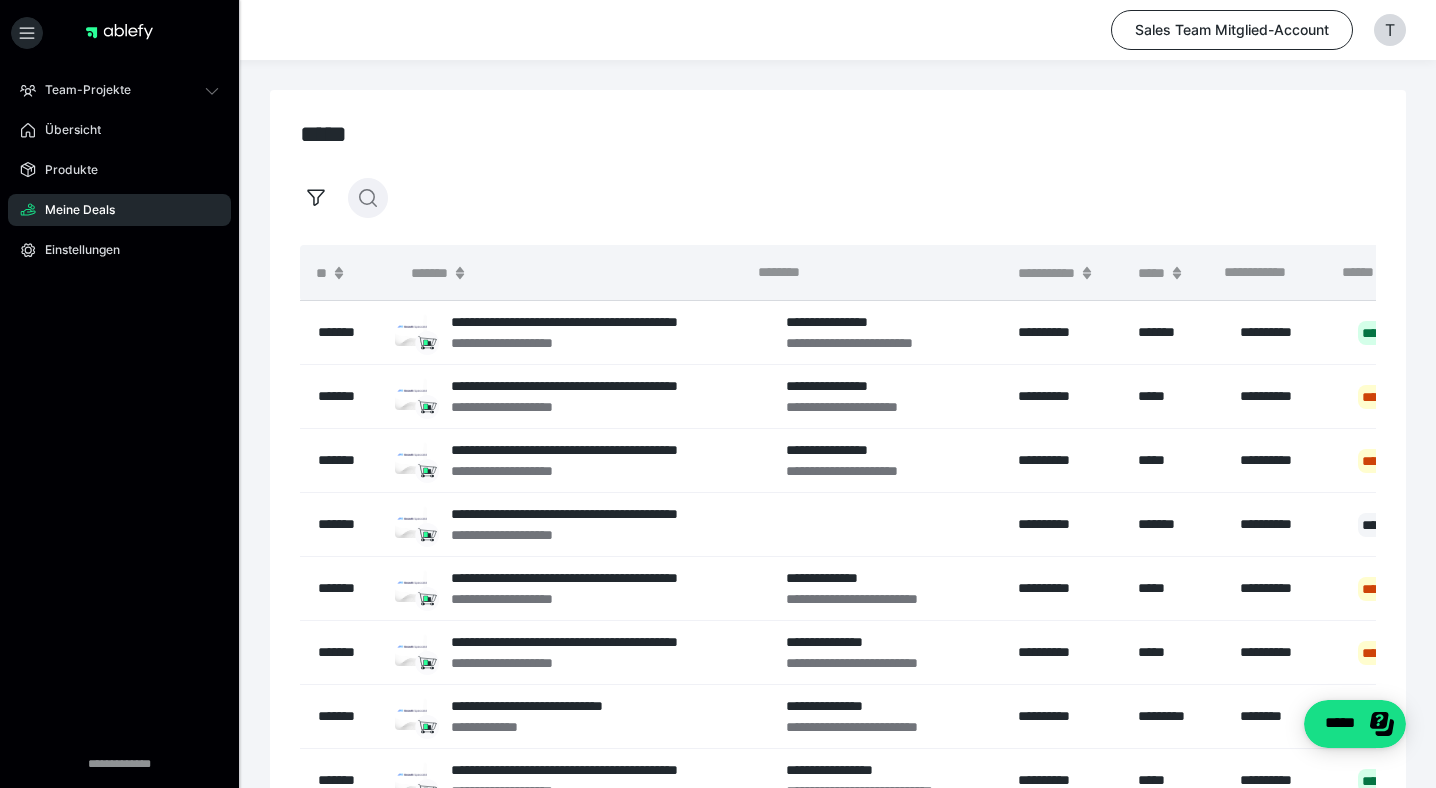 click 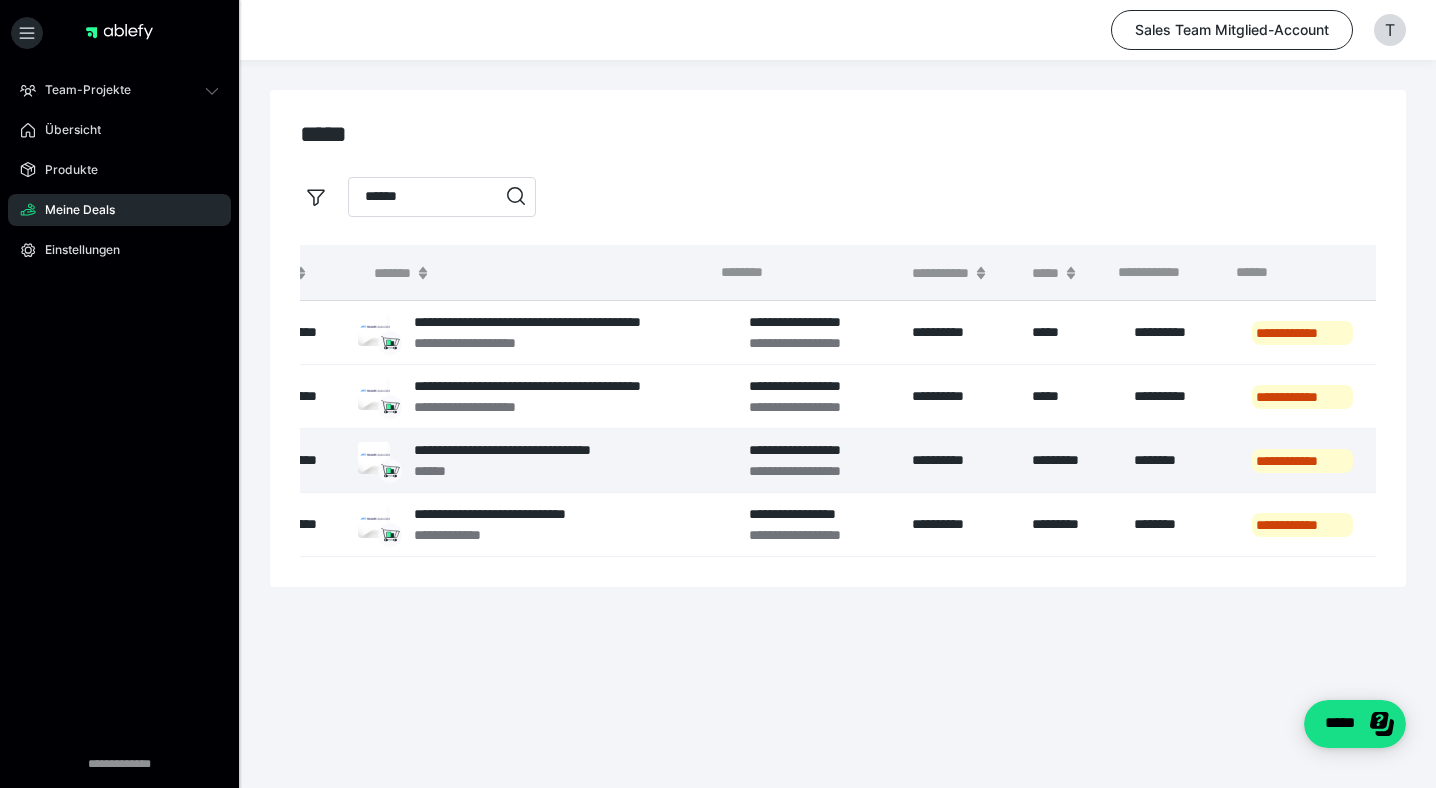 scroll, scrollTop: 0, scrollLeft: 0, axis: both 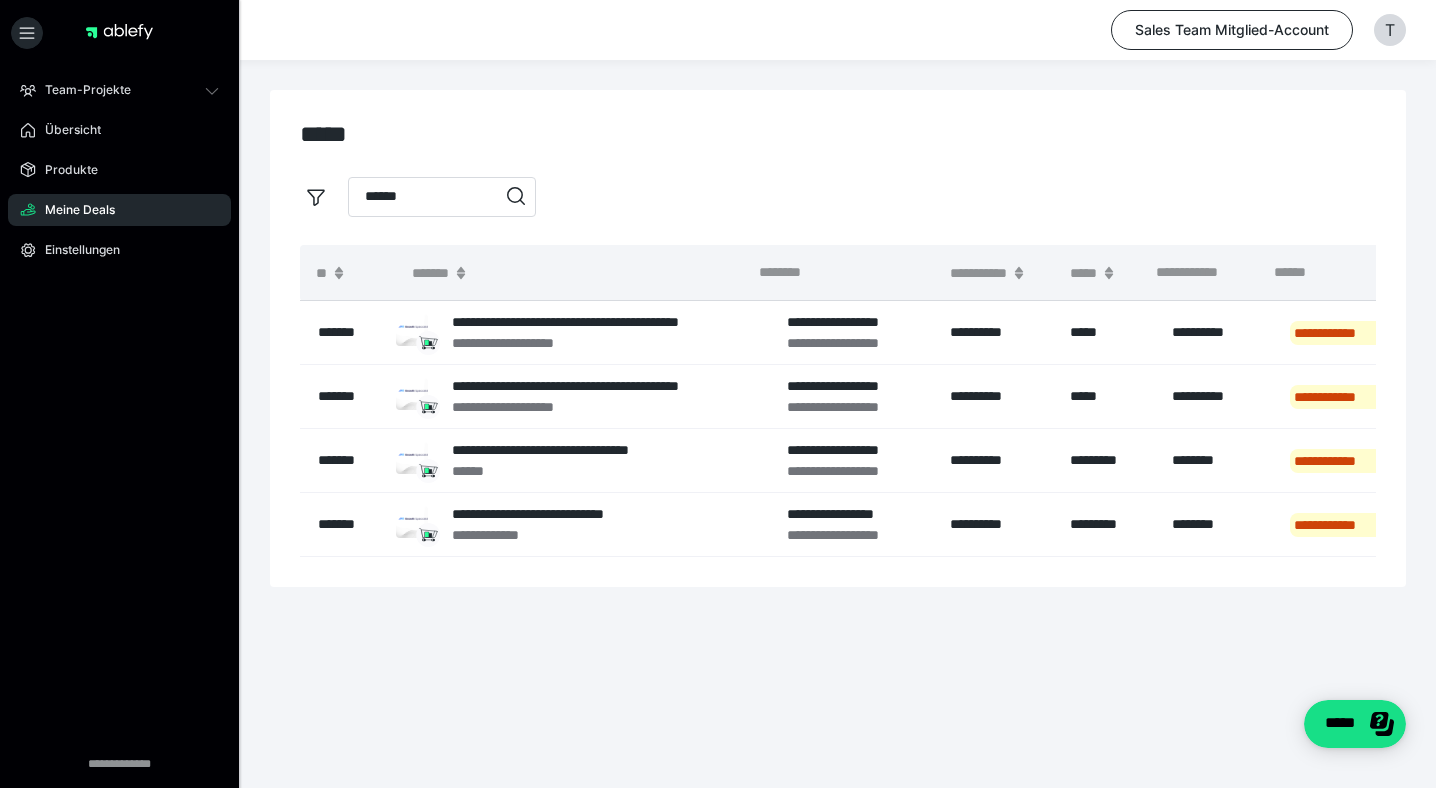 click on "******" at bounding box center [442, 197] 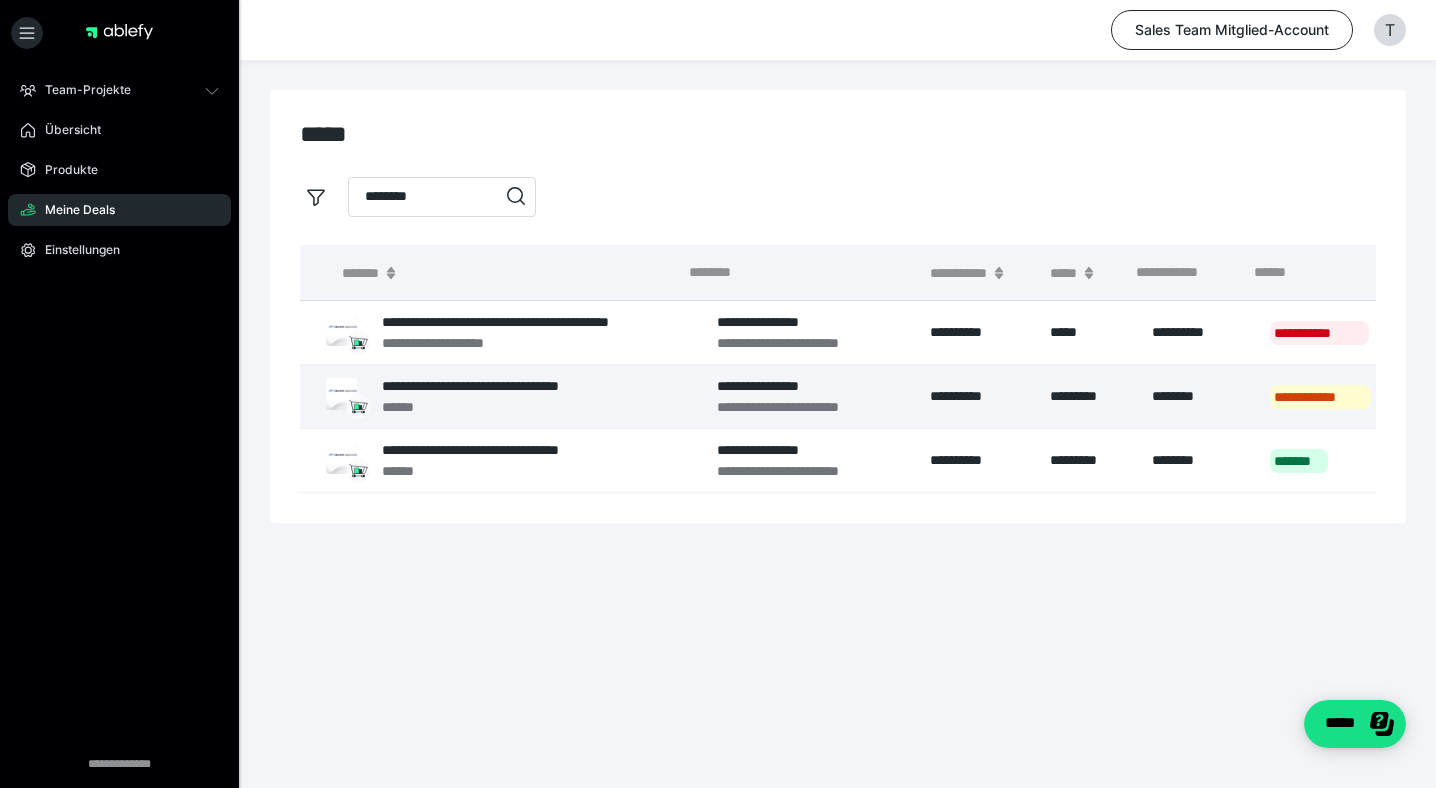 scroll, scrollTop: 0, scrollLeft: 76, axis: horizontal 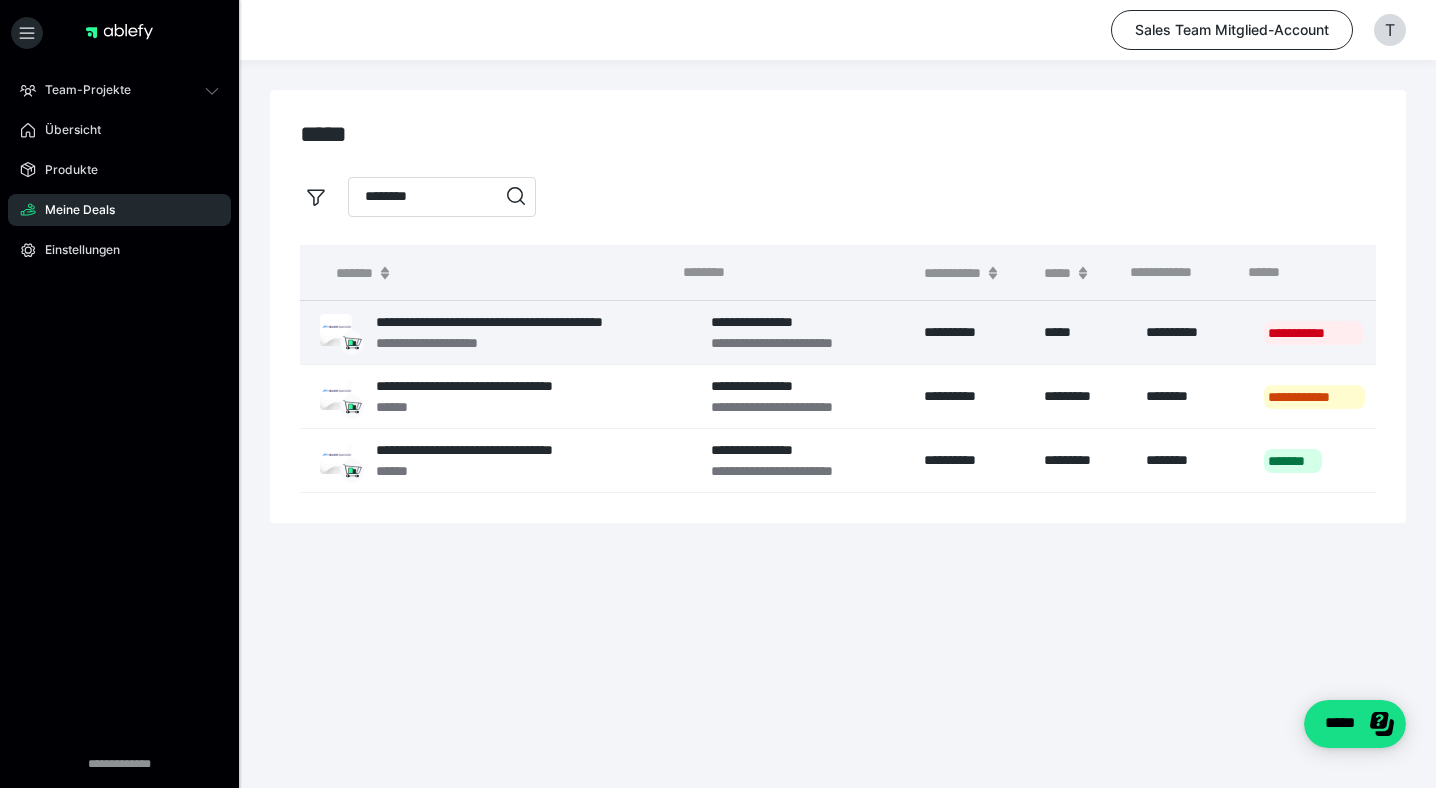 click on "**********" at bounding box center [1189, 333] 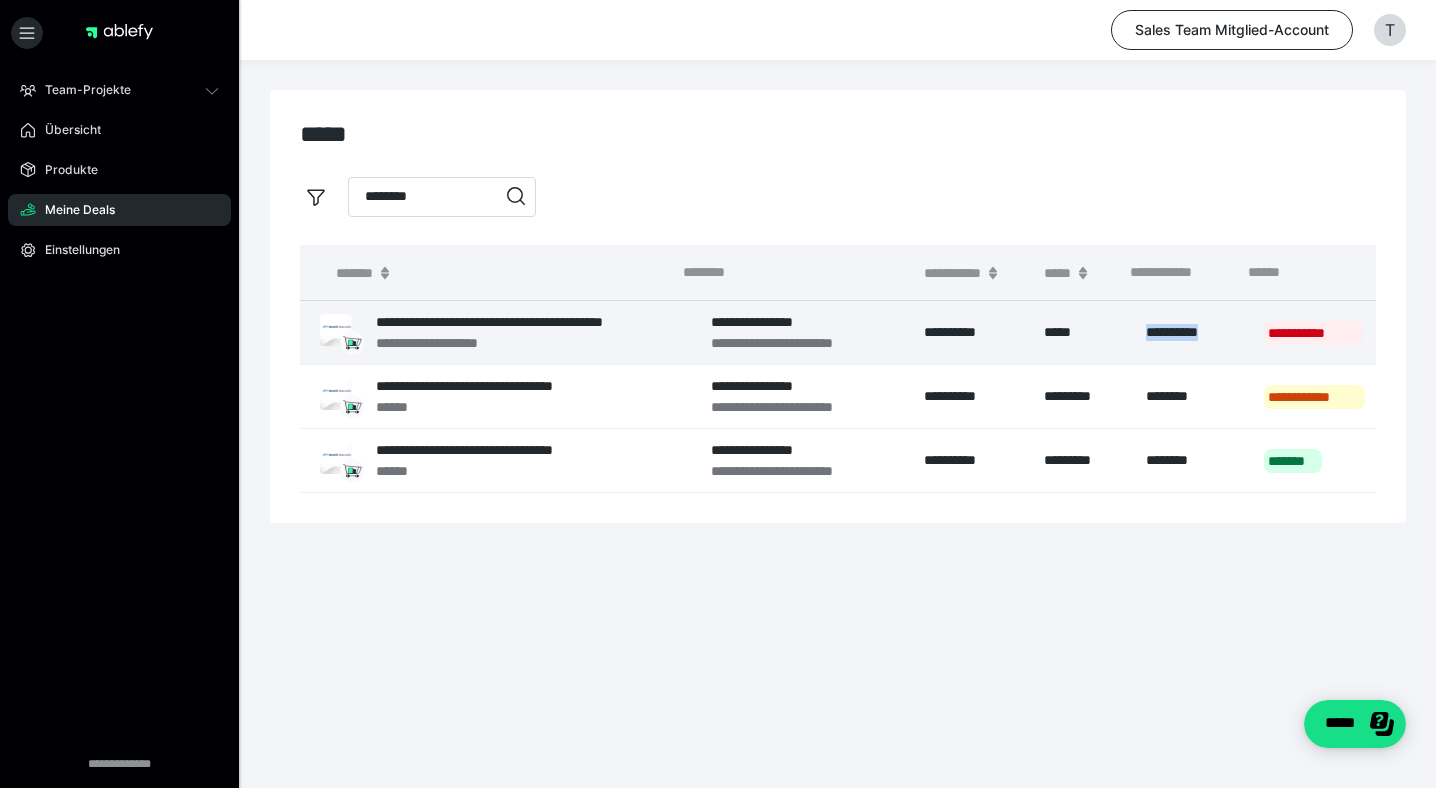 click on "**********" at bounding box center (1189, 333) 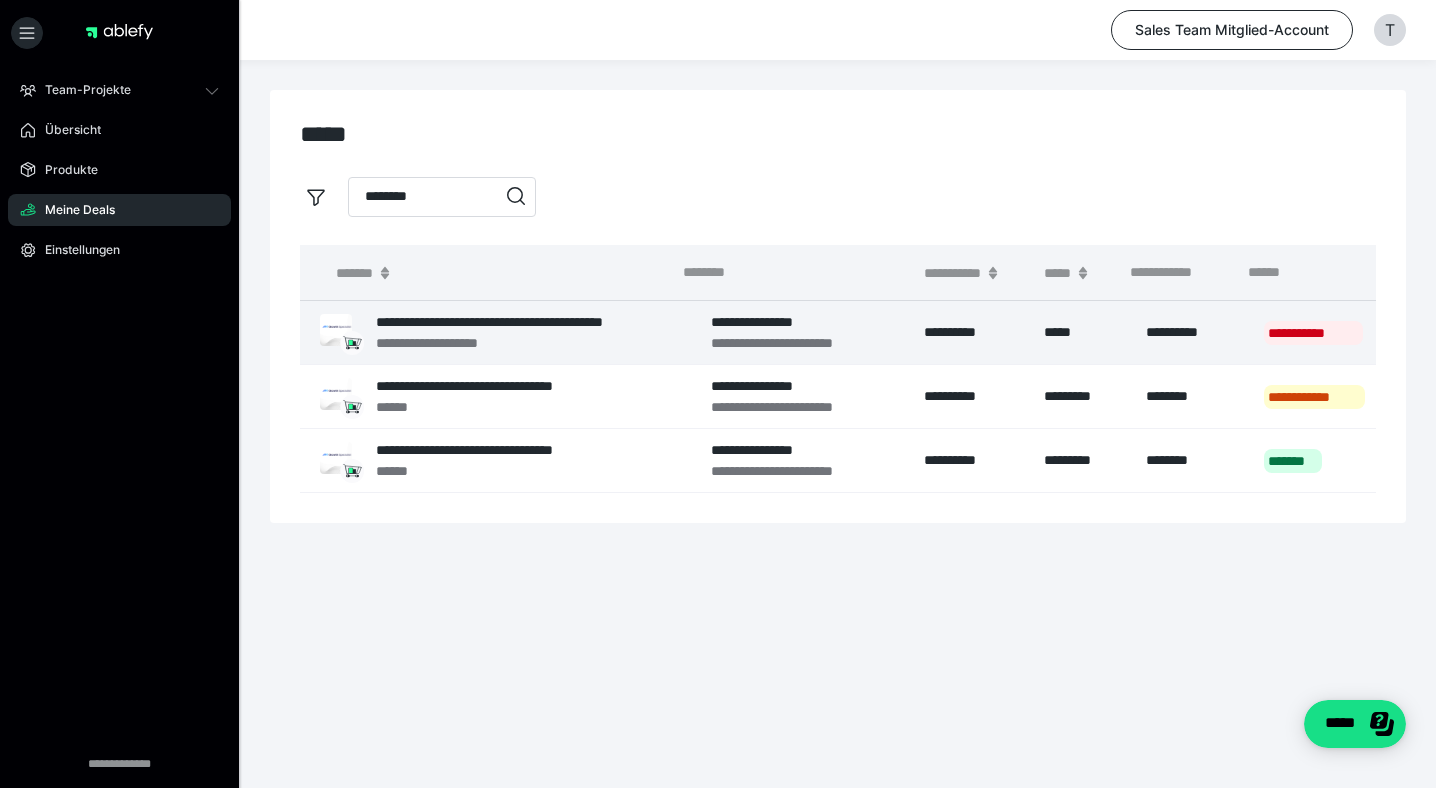 click on "[FIRST]" at bounding box center (1079, 333) 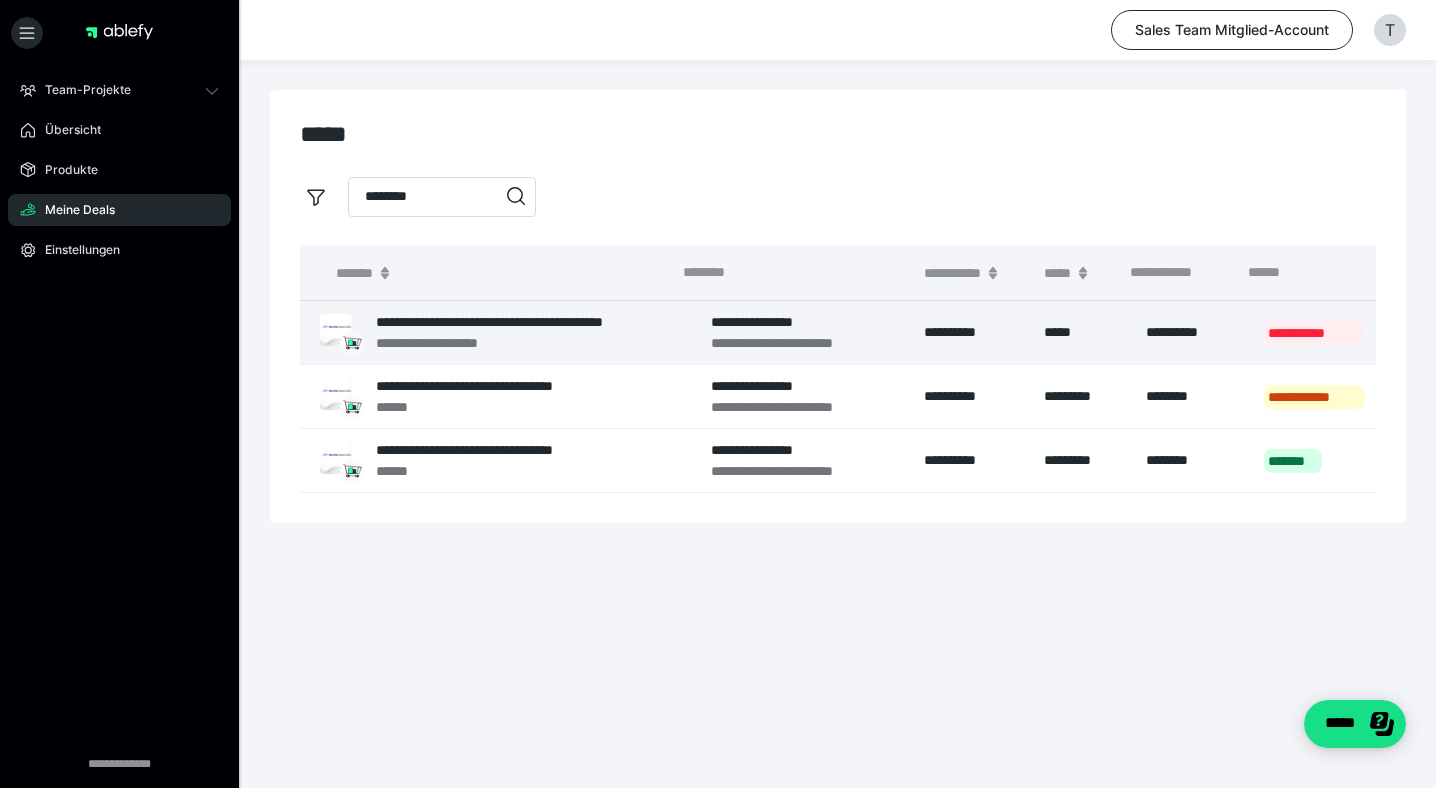 click on "**********" at bounding box center (1313, 333) 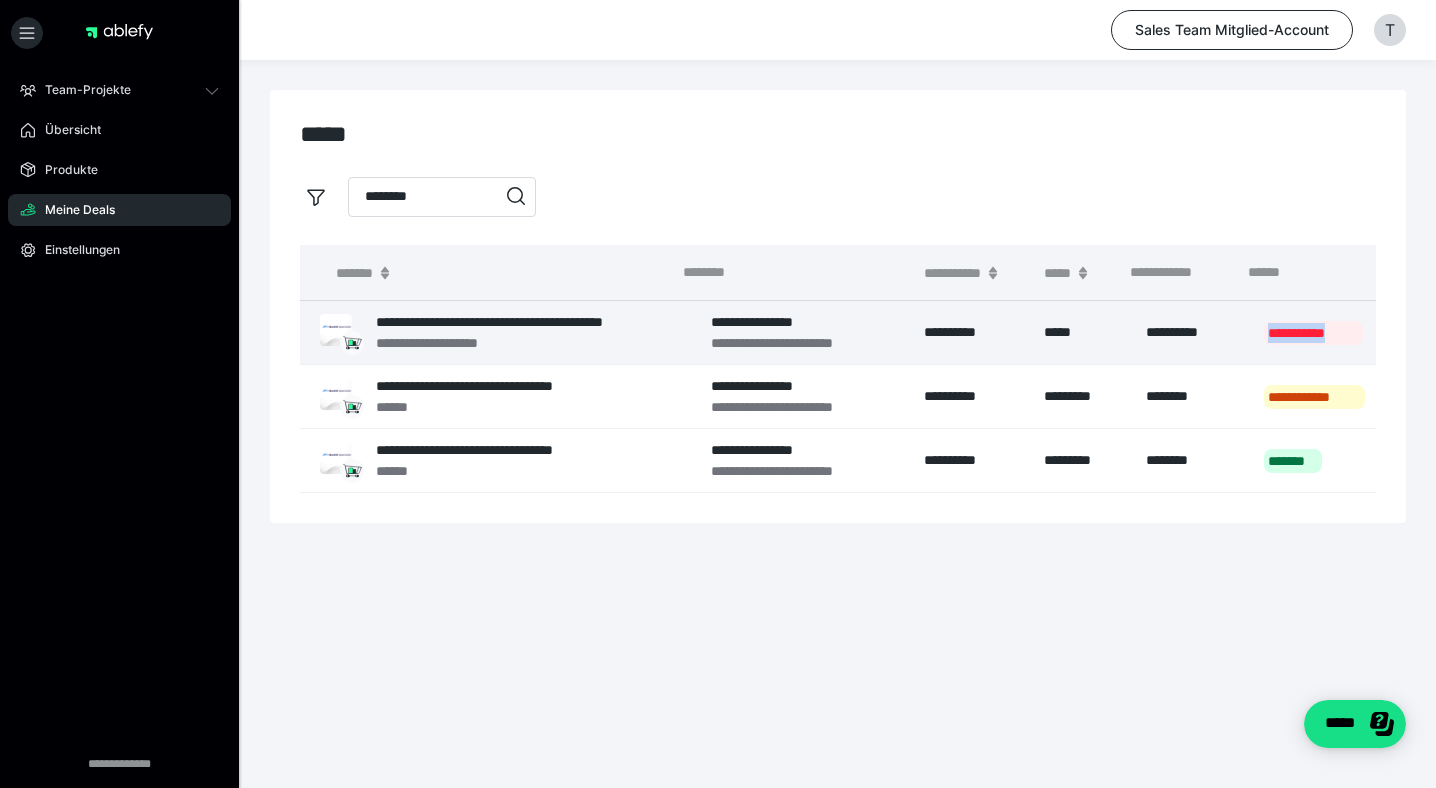 click on "**********" at bounding box center [1313, 333] 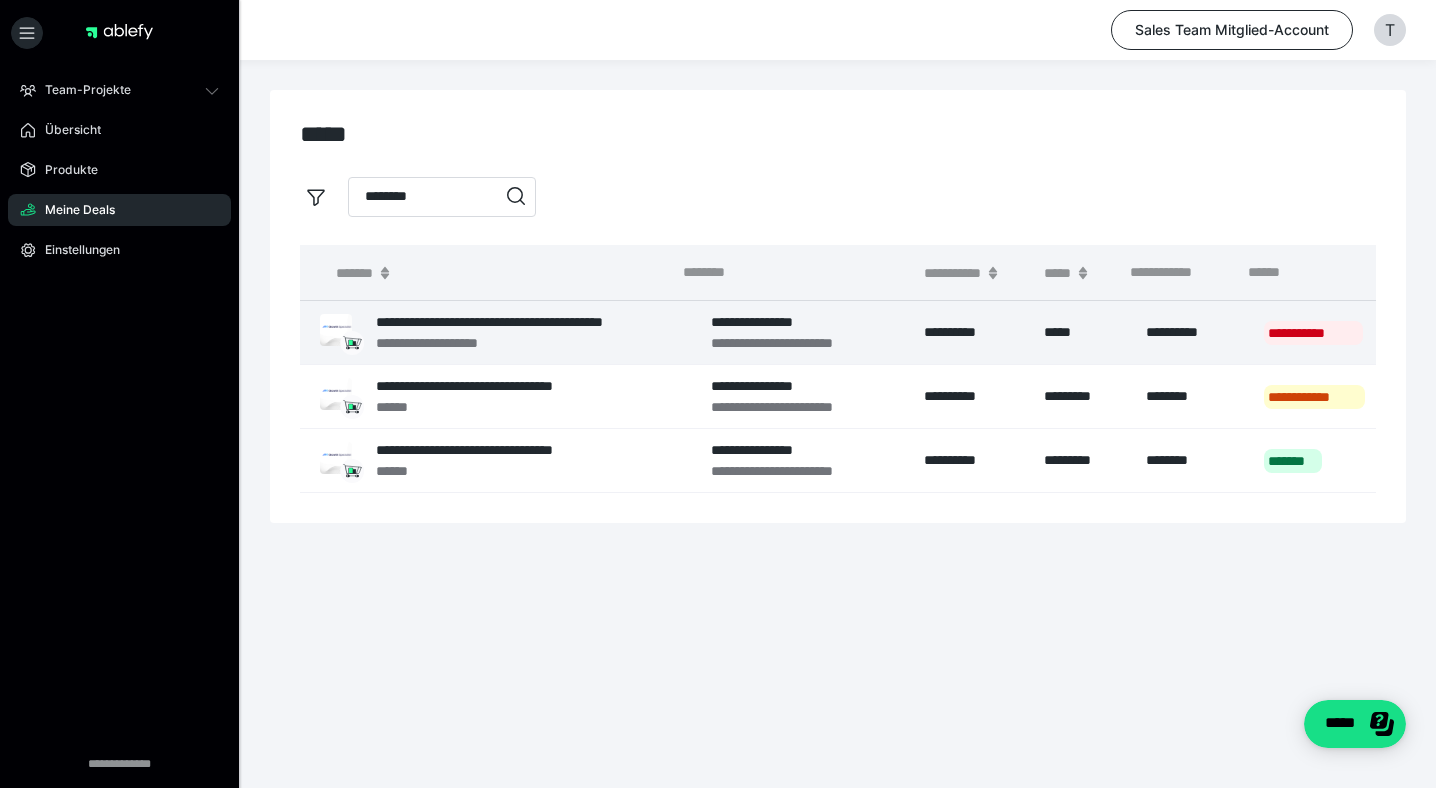 click on "**********" at bounding box center [1314, 333] 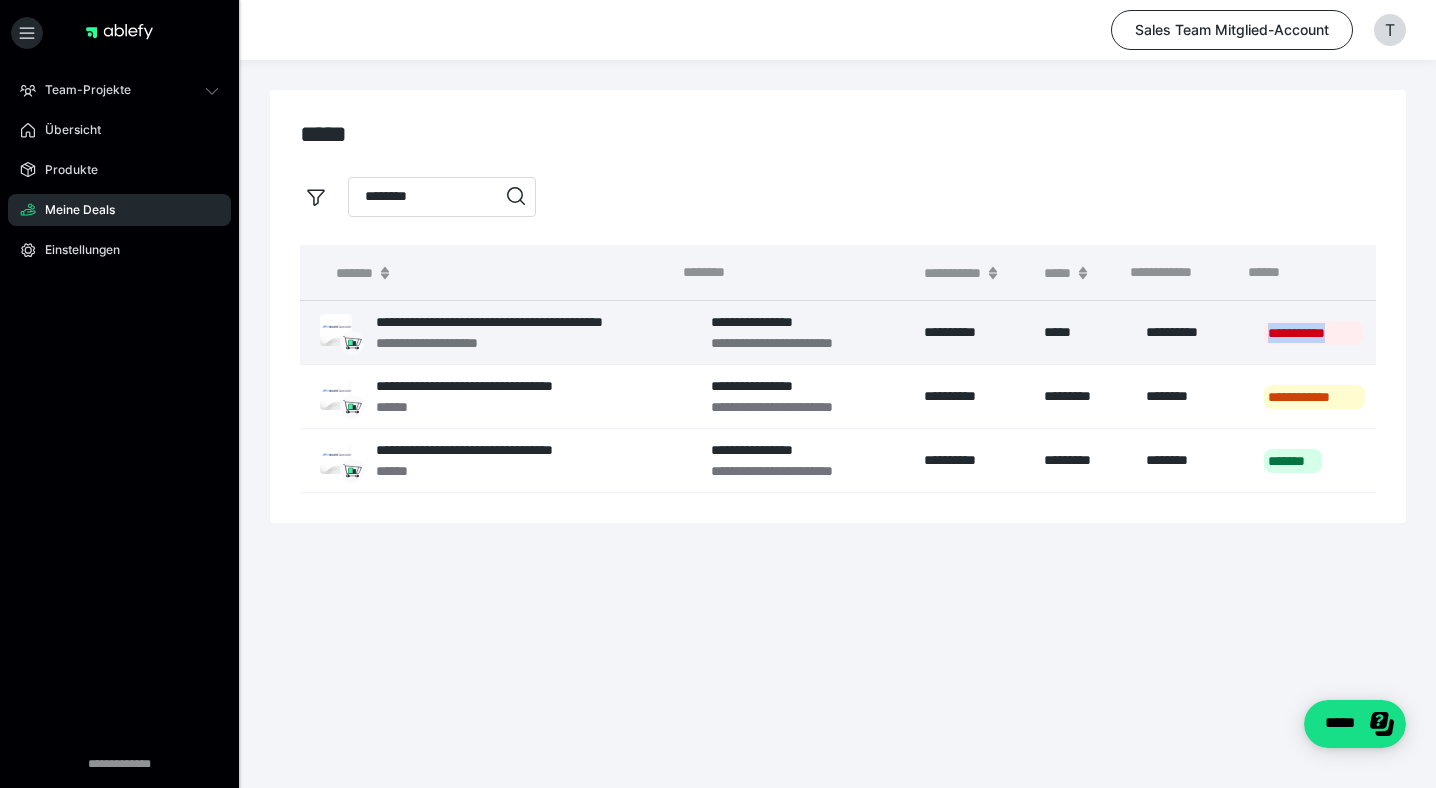 click on "**********" at bounding box center (1314, 333) 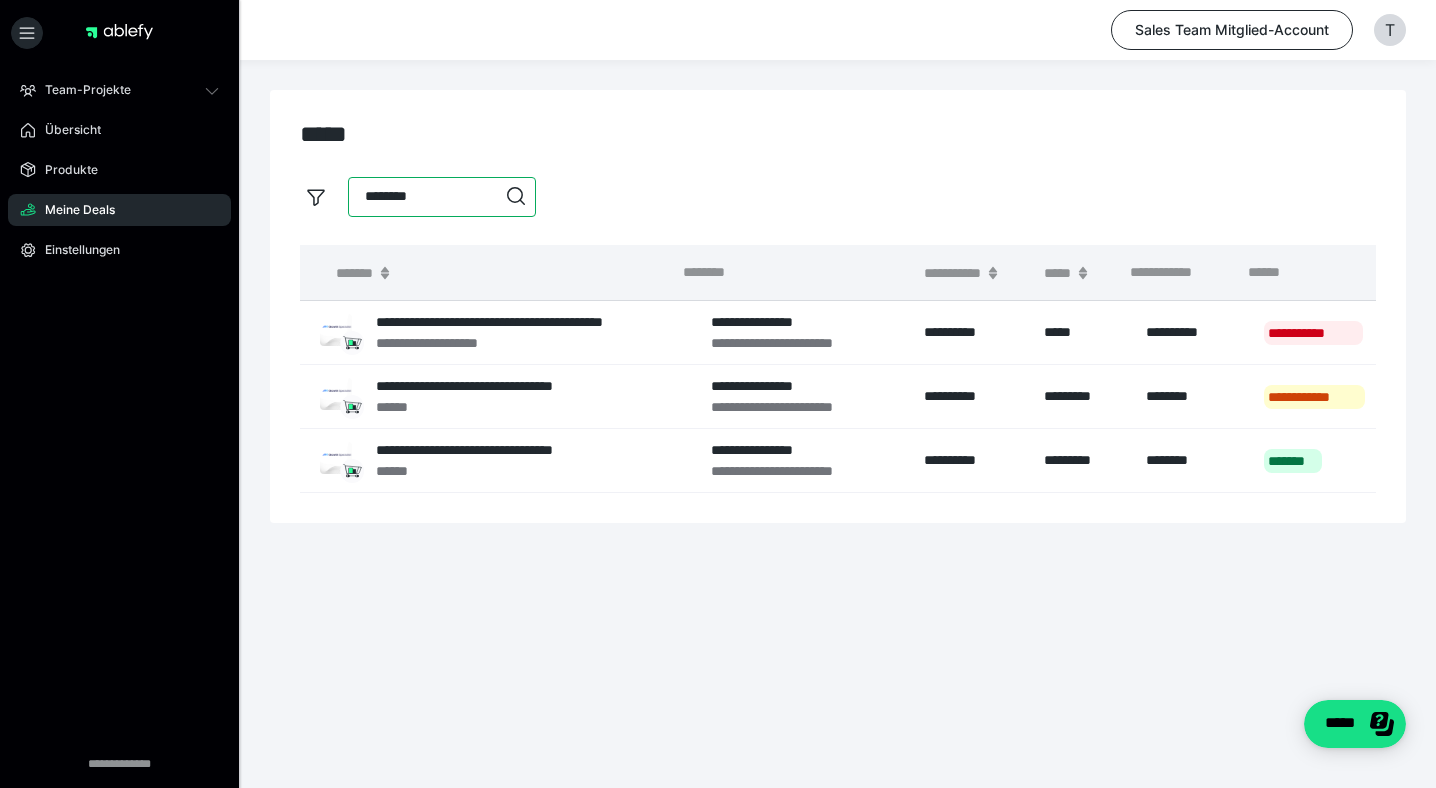 click on "********" at bounding box center (442, 197) 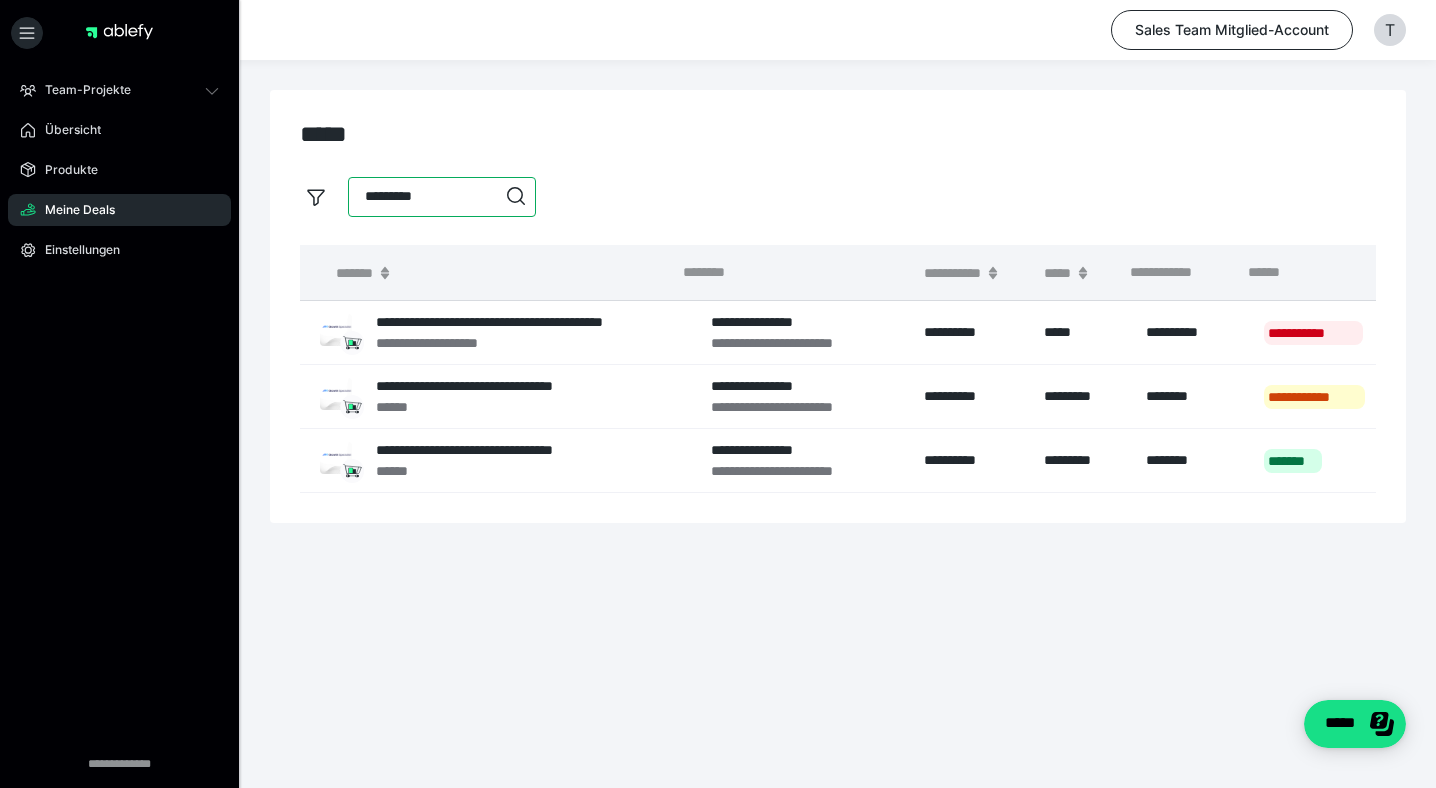 click on "********" at bounding box center (442, 197) 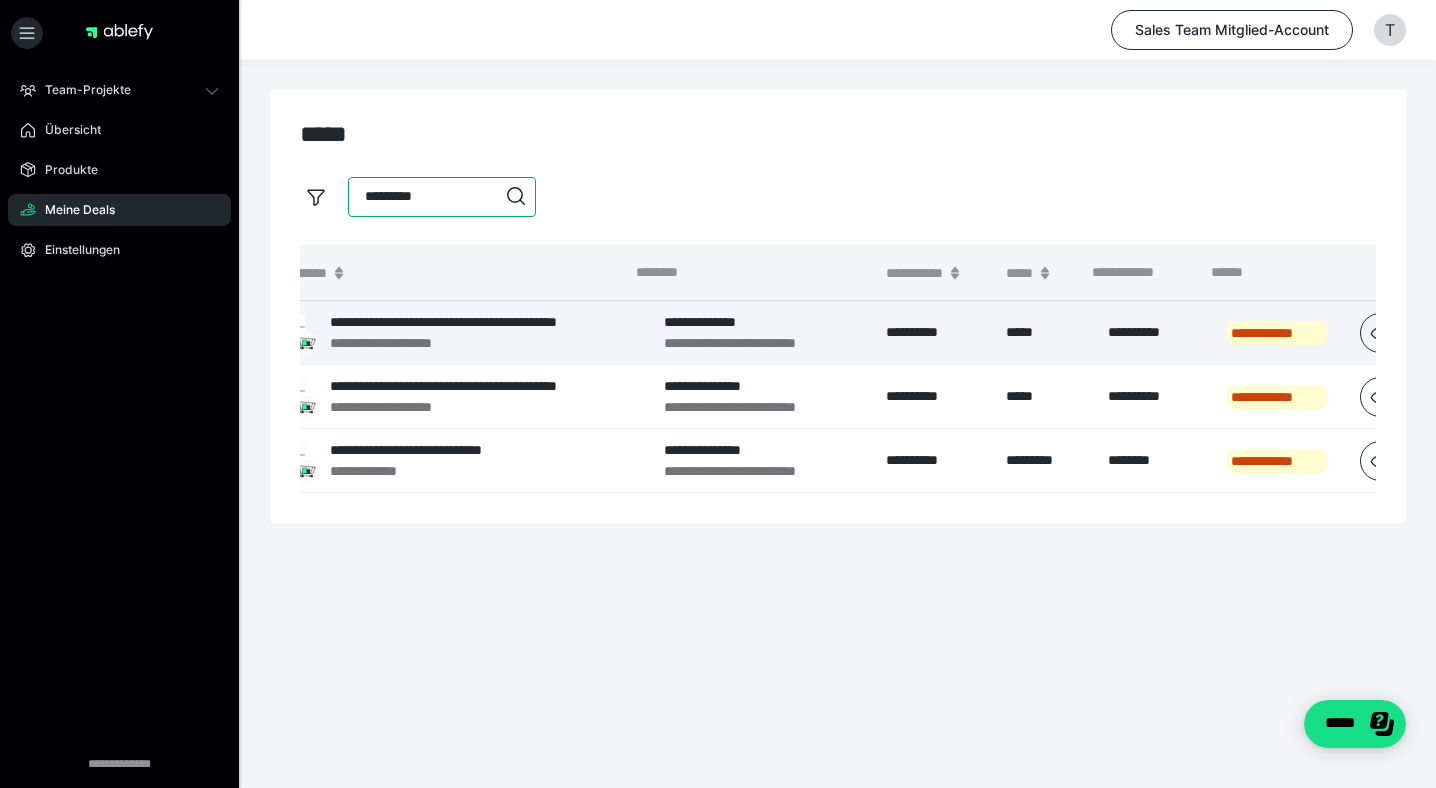 scroll, scrollTop: 0, scrollLeft: 161, axis: horizontal 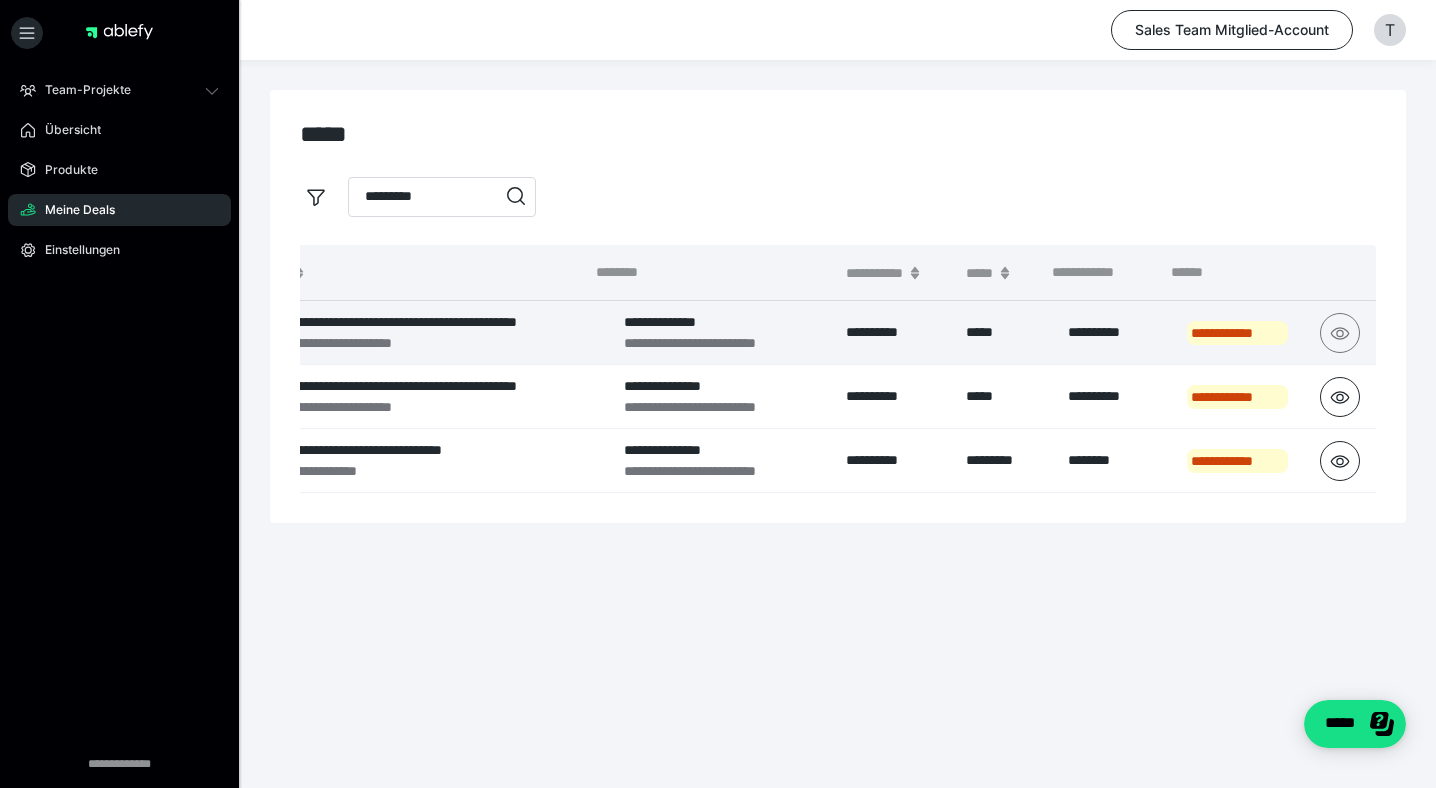 click 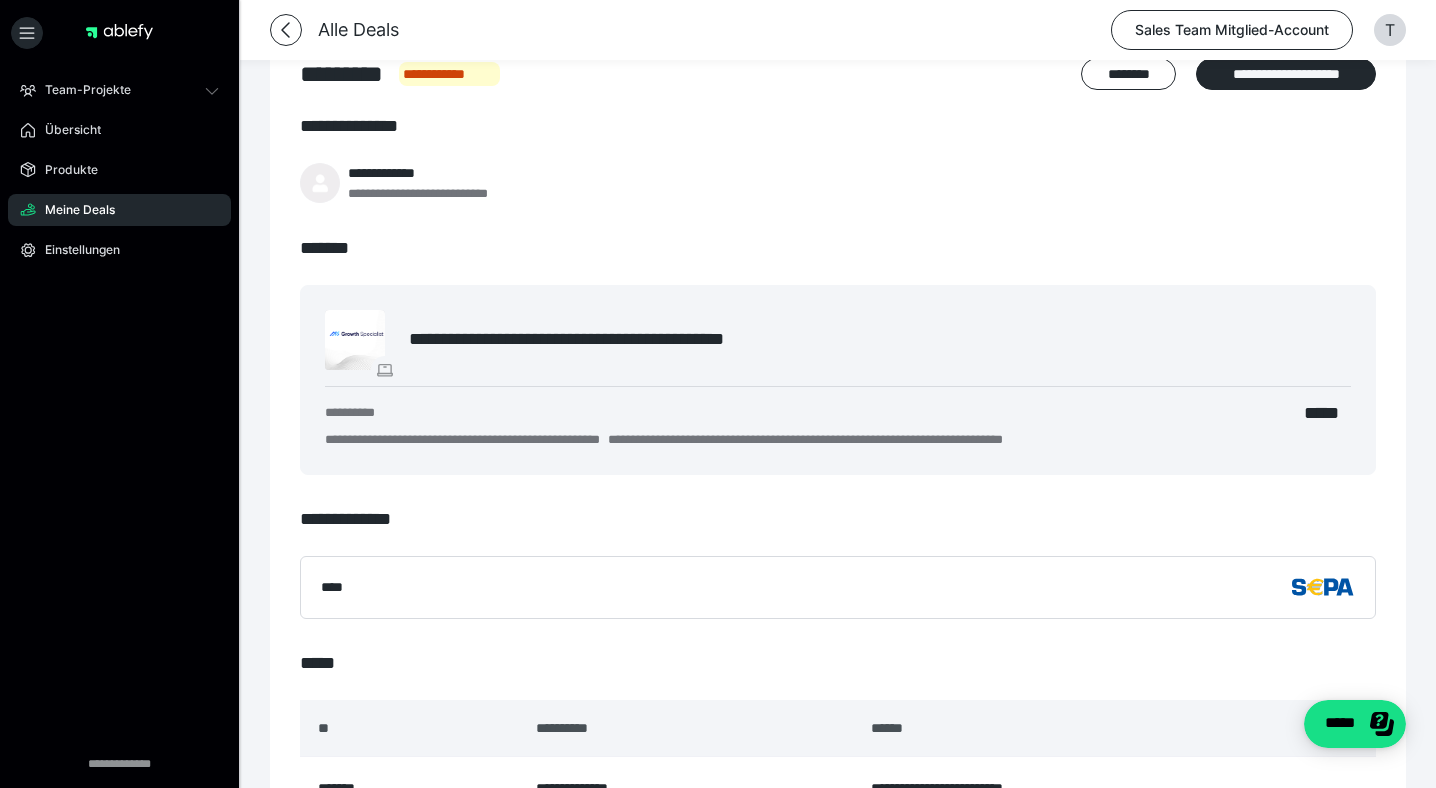 scroll, scrollTop: 66, scrollLeft: 0, axis: vertical 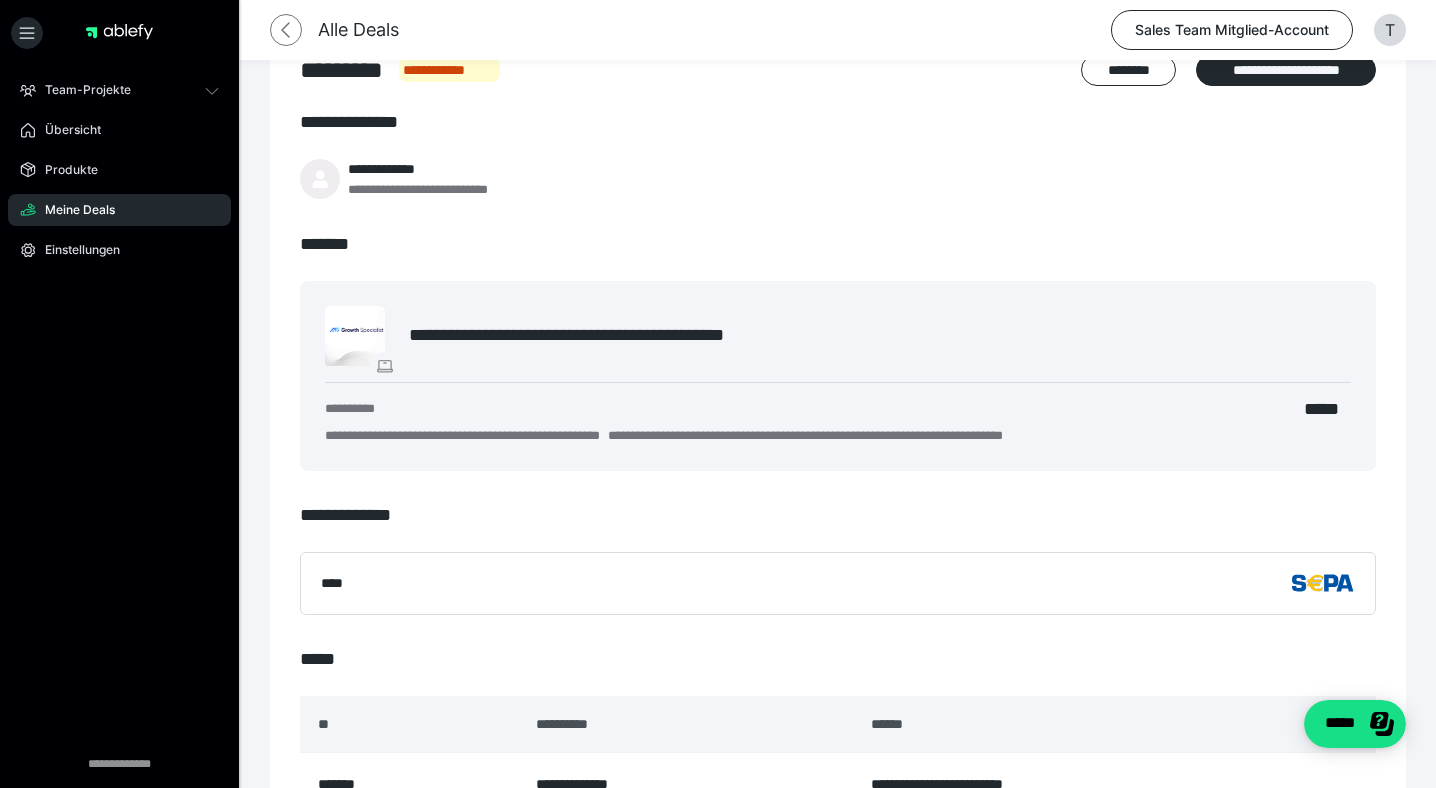click 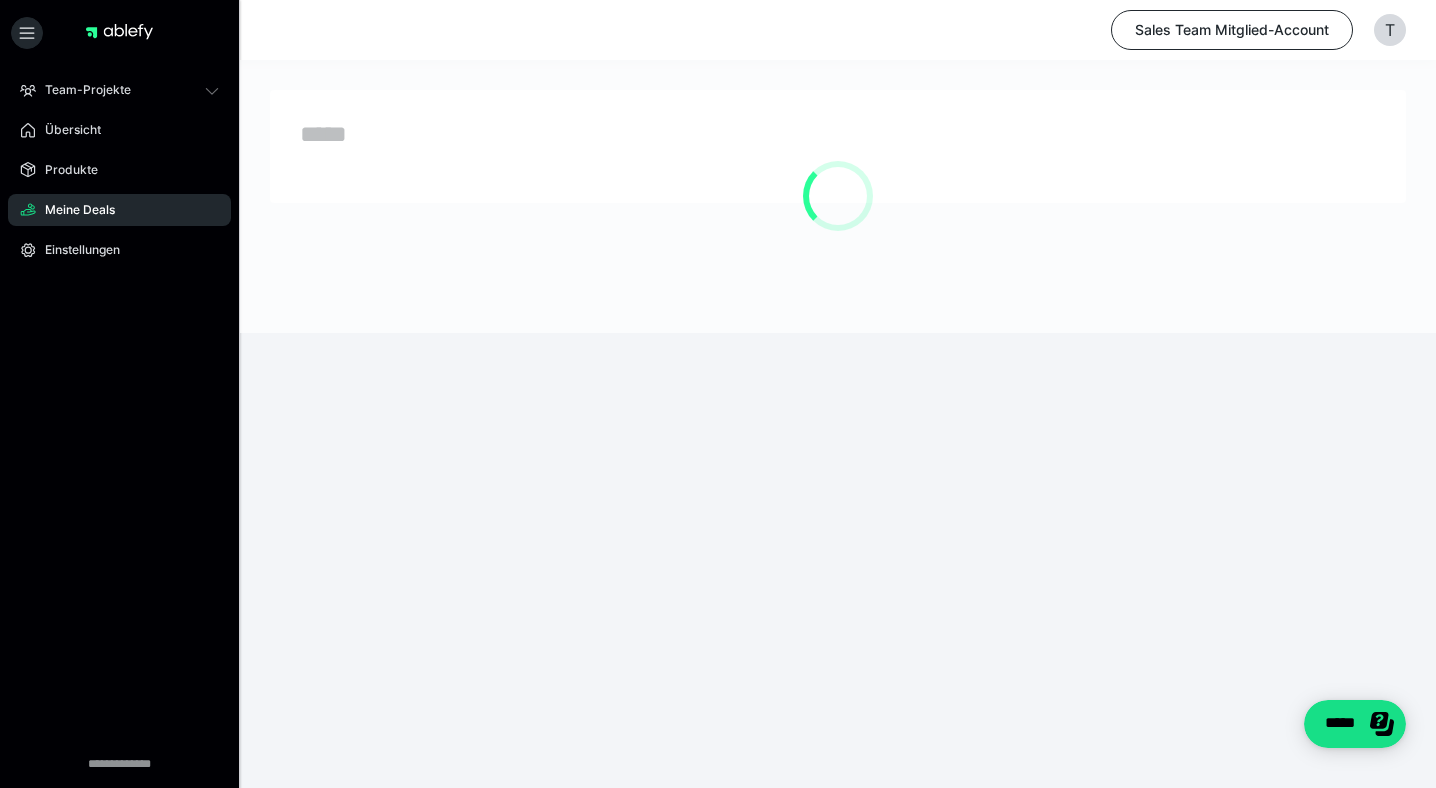 scroll, scrollTop: 0, scrollLeft: 0, axis: both 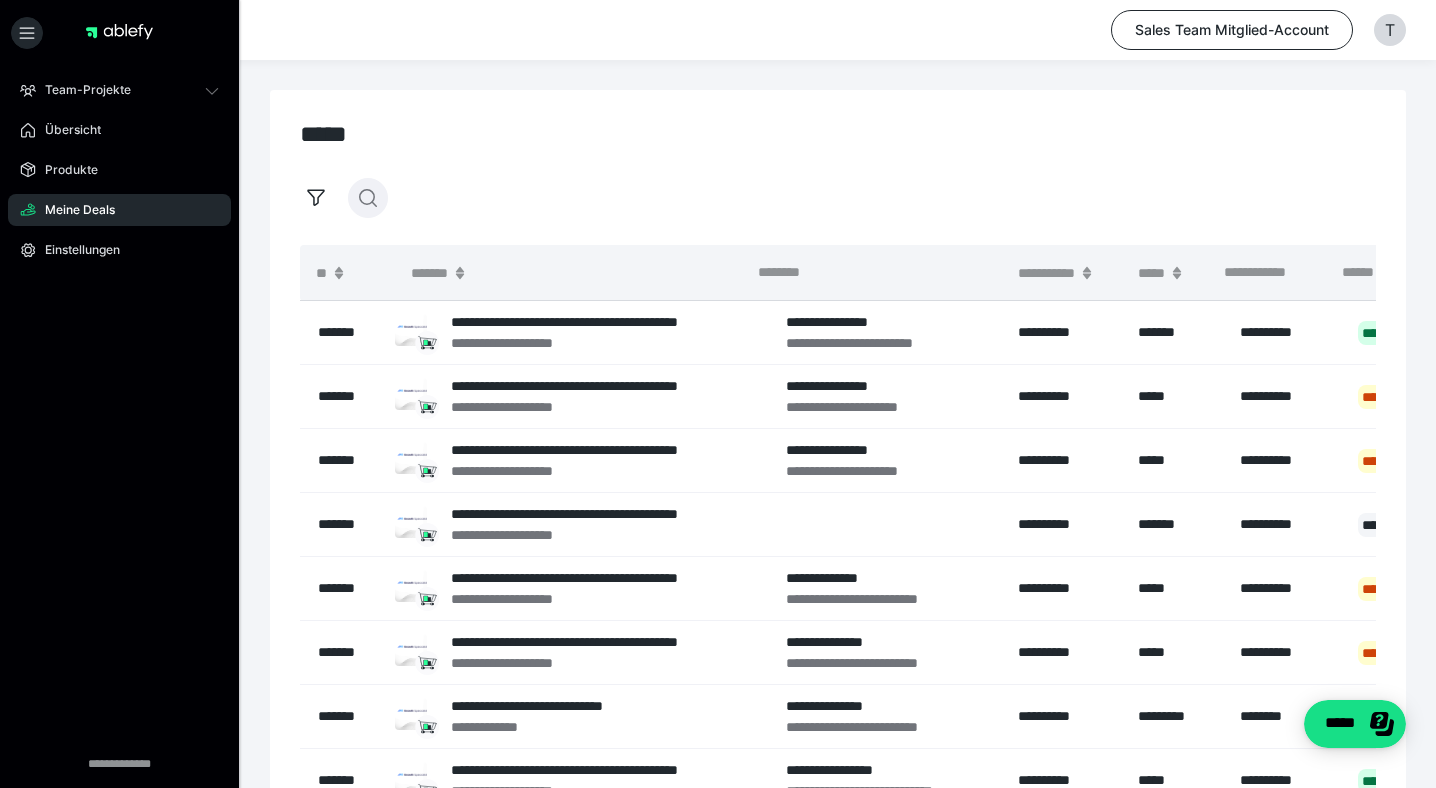 click 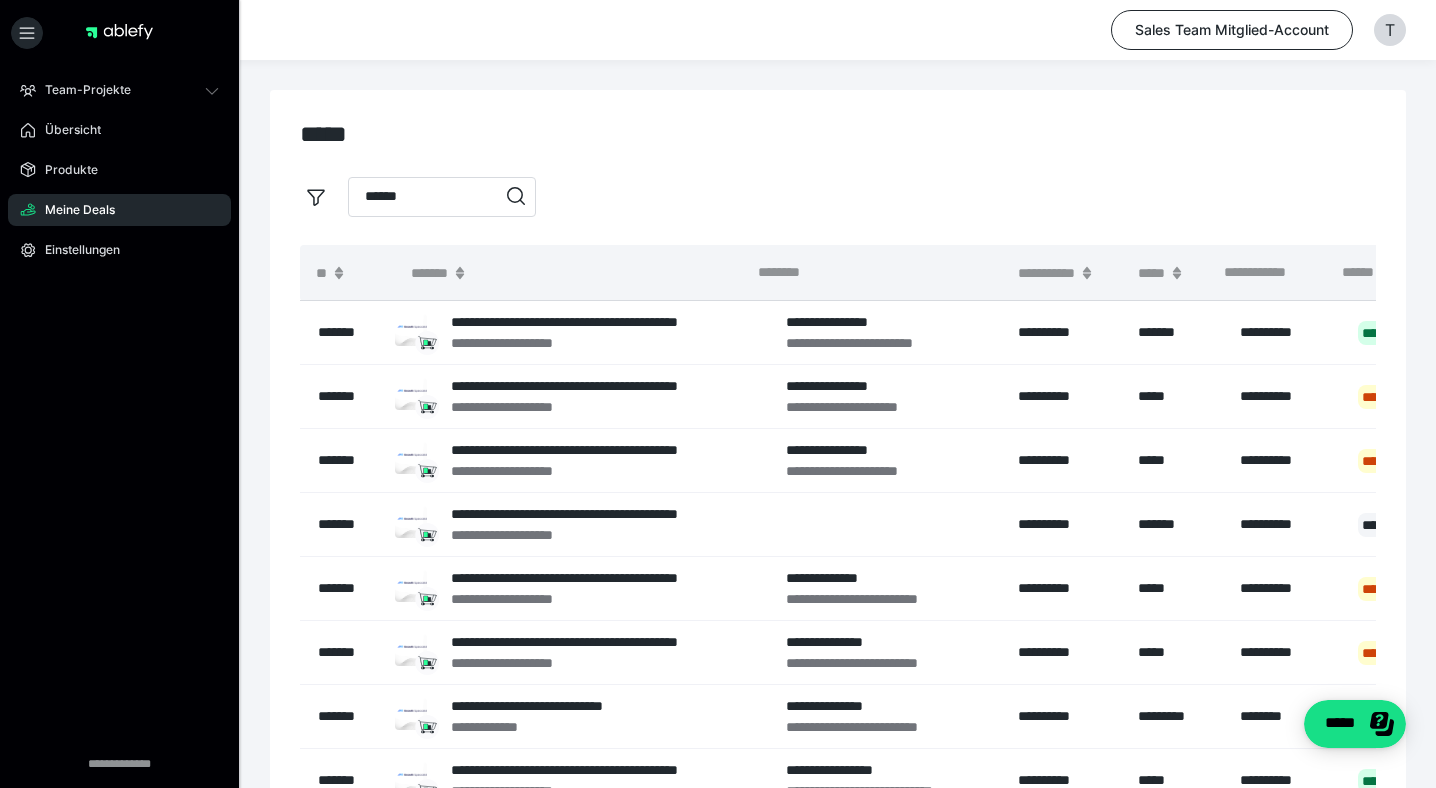 type on "******" 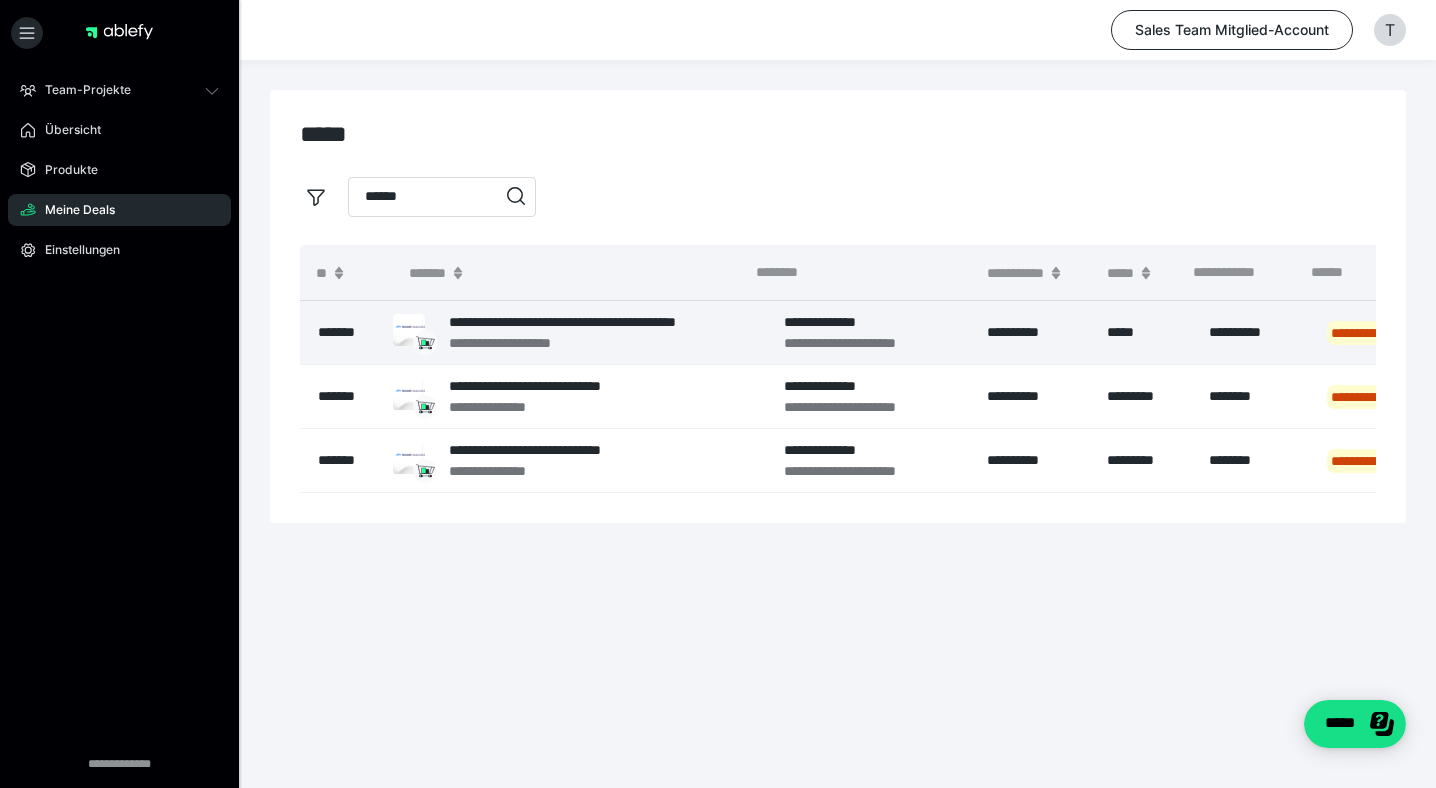 scroll, scrollTop: 0, scrollLeft: 140, axis: horizontal 